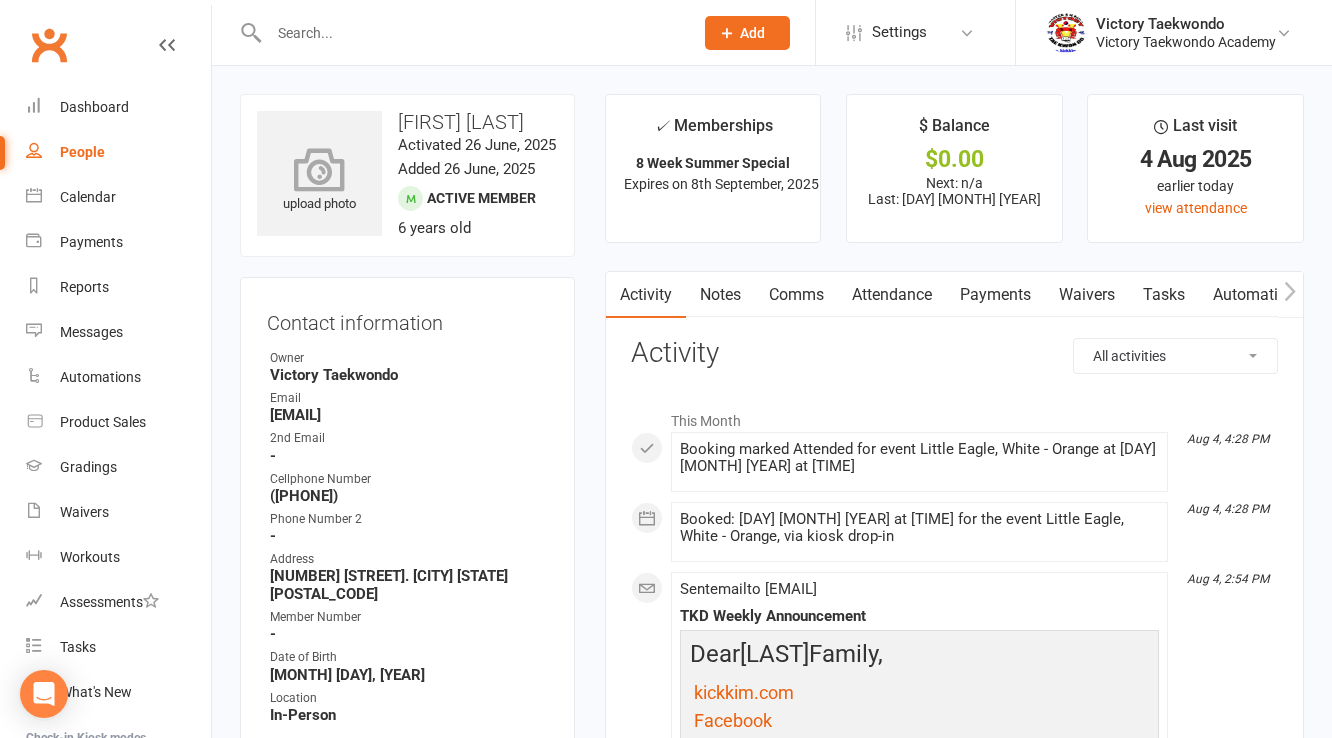 scroll, scrollTop: 0, scrollLeft: 0, axis: both 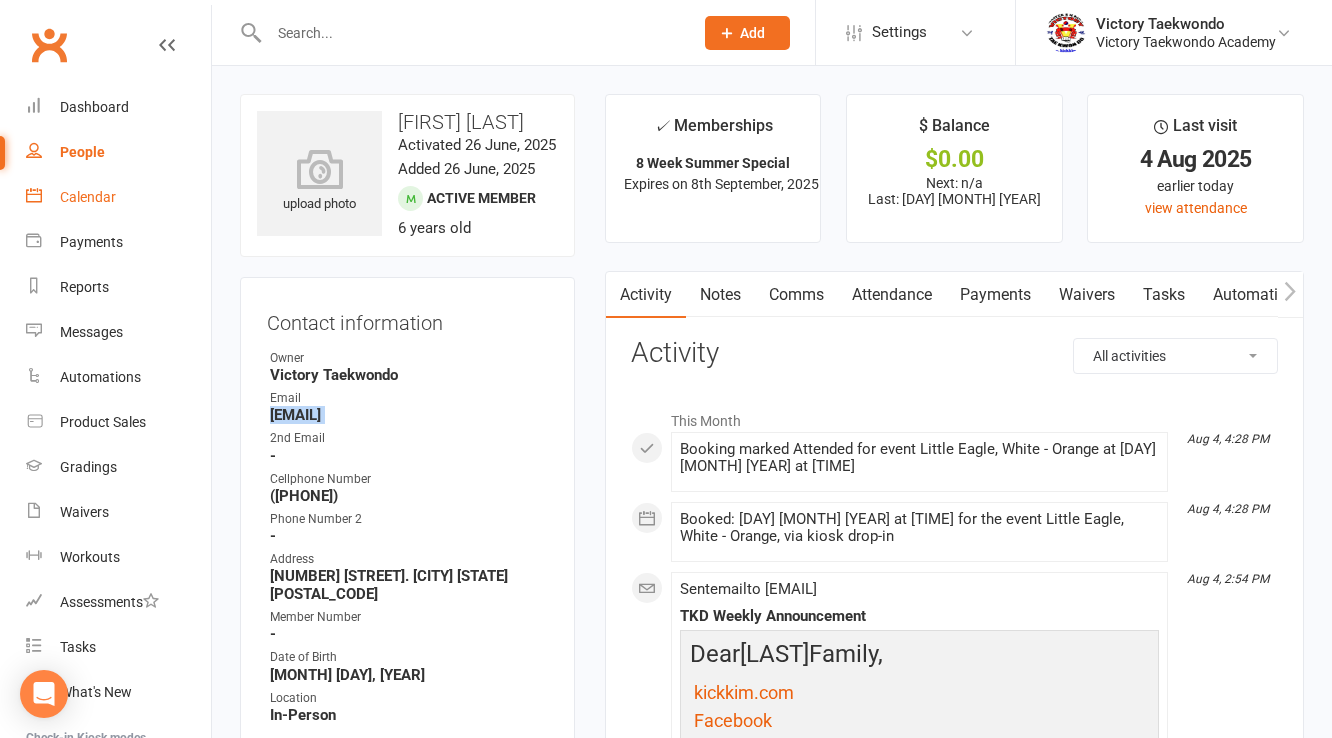 click on "Calendar" at bounding box center (88, 197) 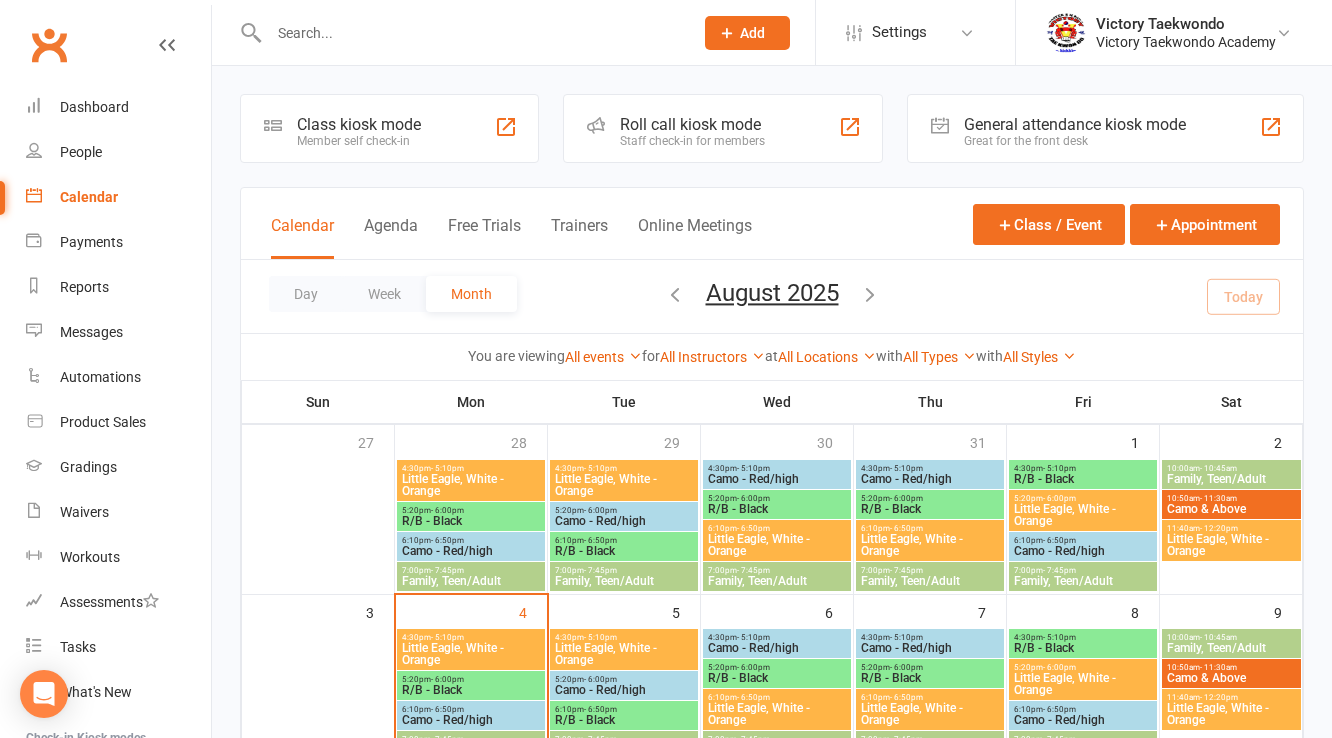 click on "Member self check-in" at bounding box center [359, 141] 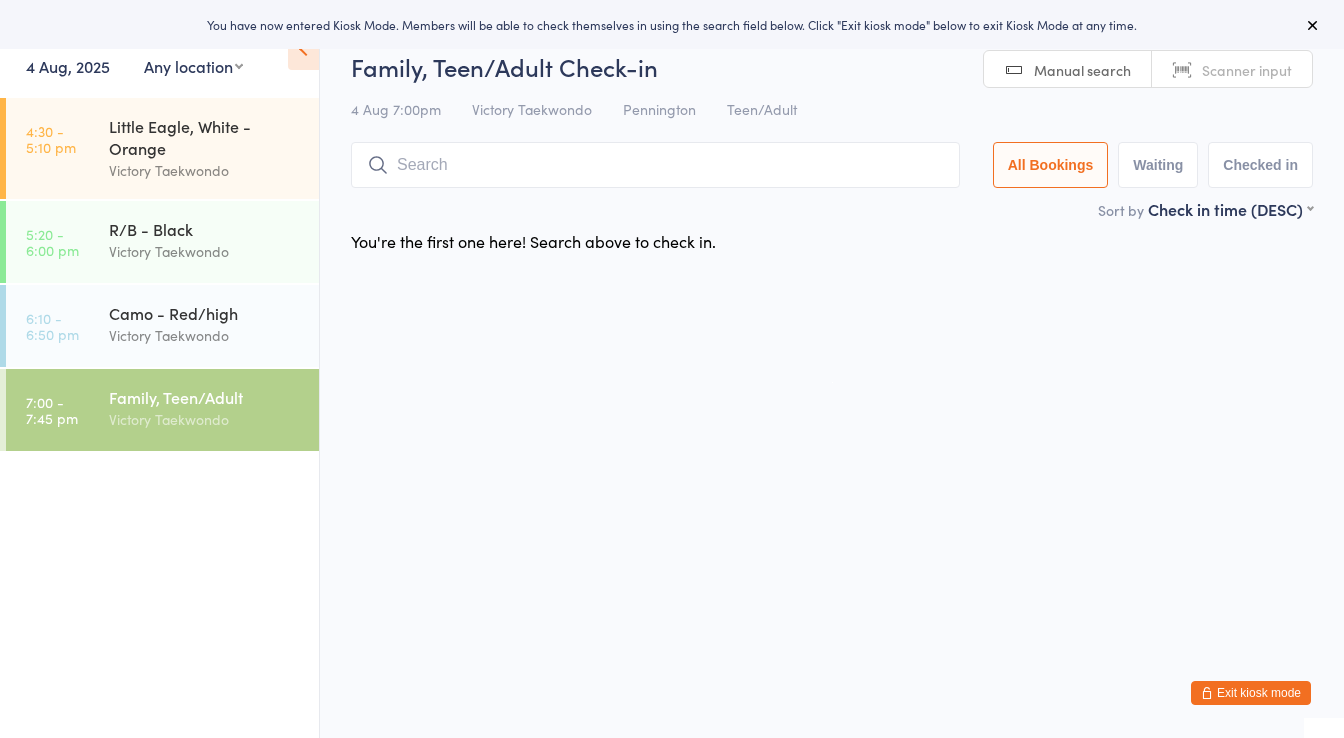 scroll, scrollTop: 0, scrollLeft: 0, axis: both 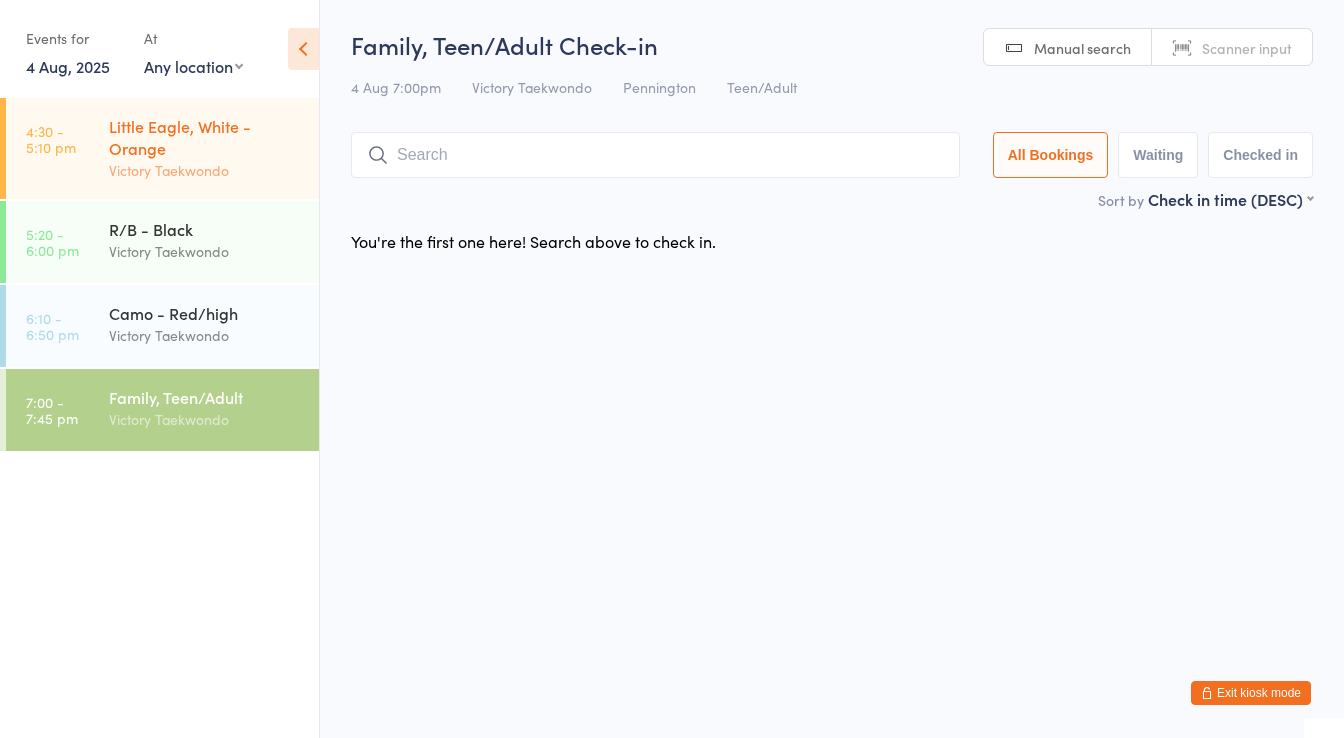 click on "Little Eagle, White - Orange" at bounding box center [205, 137] 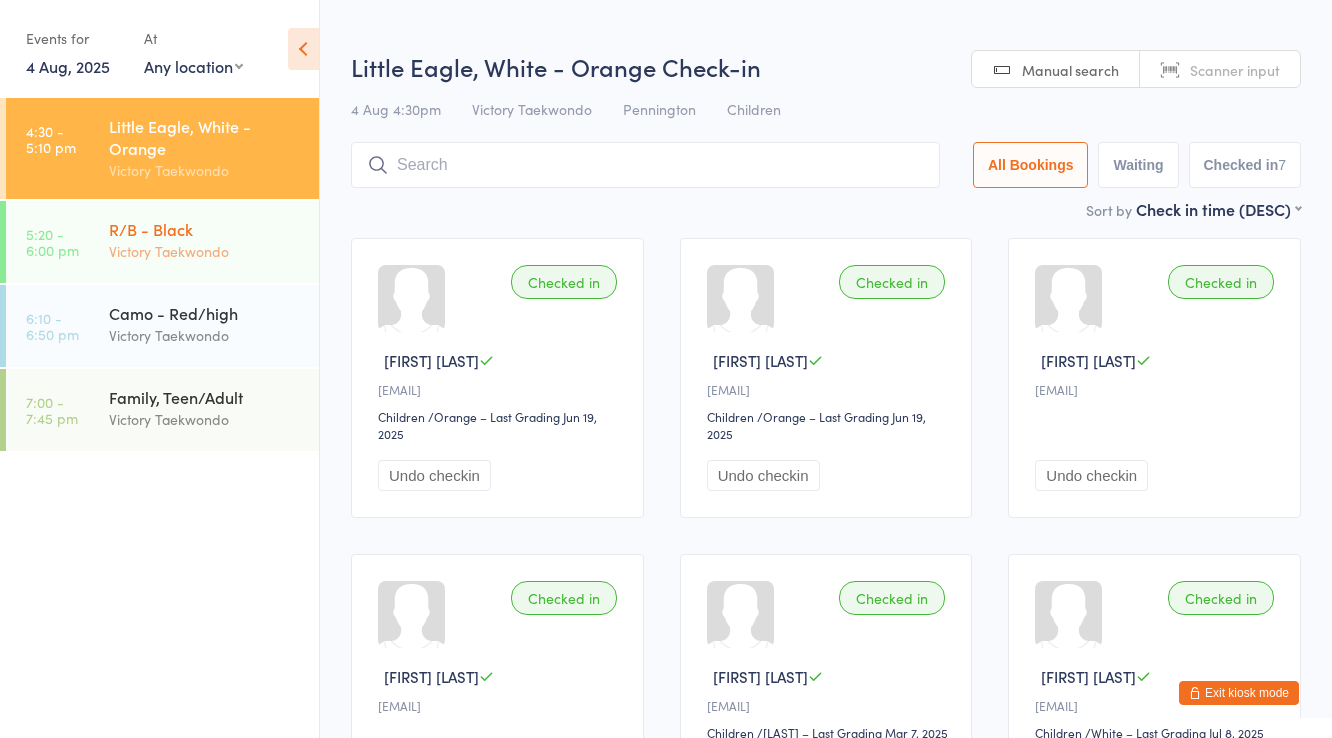 click on "Victory Taekwondo" at bounding box center (205, 251) 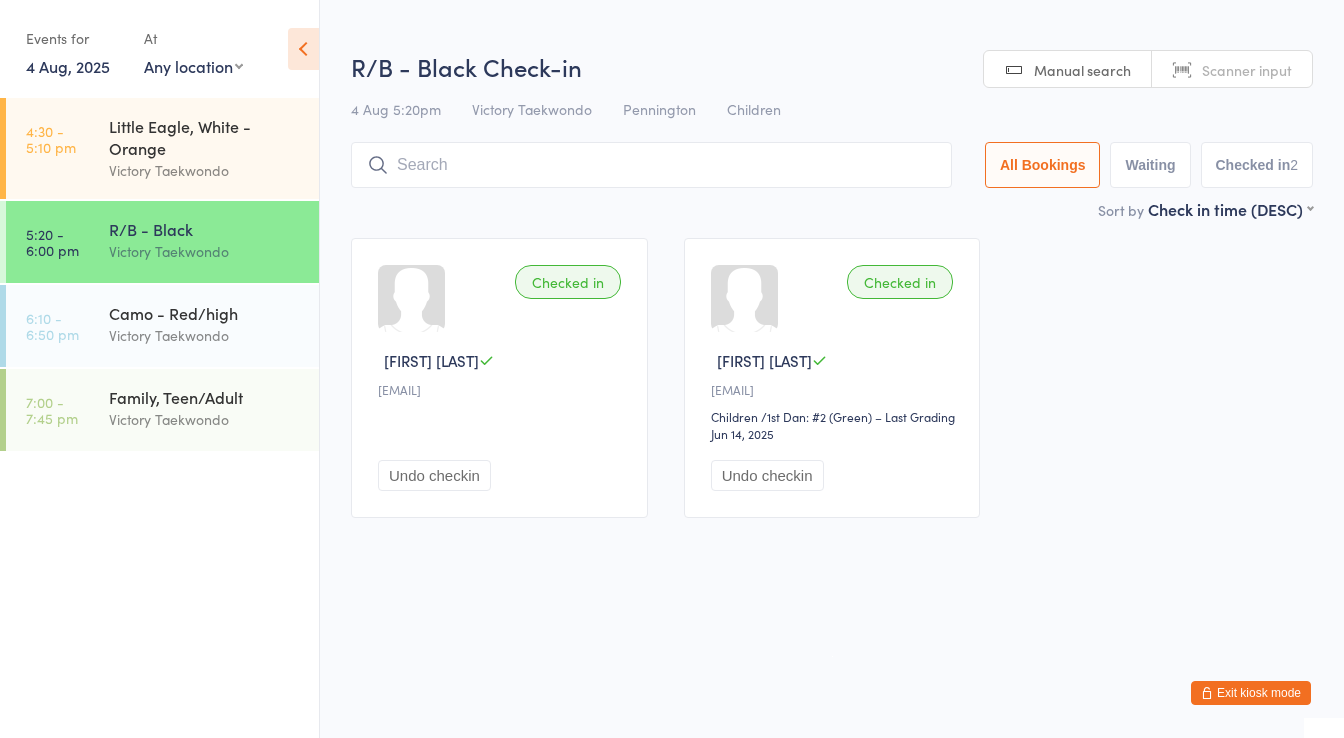 click at bounding box center [651, 165] 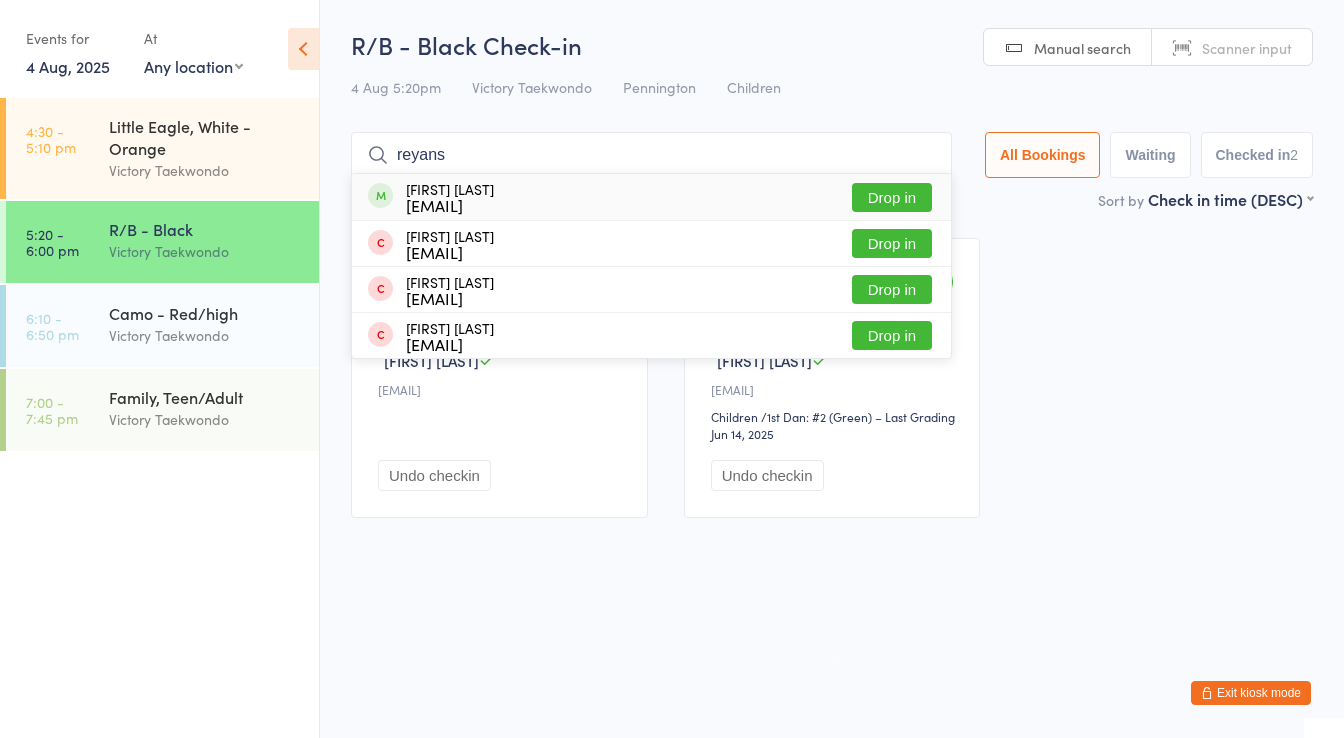 type on "reyans" 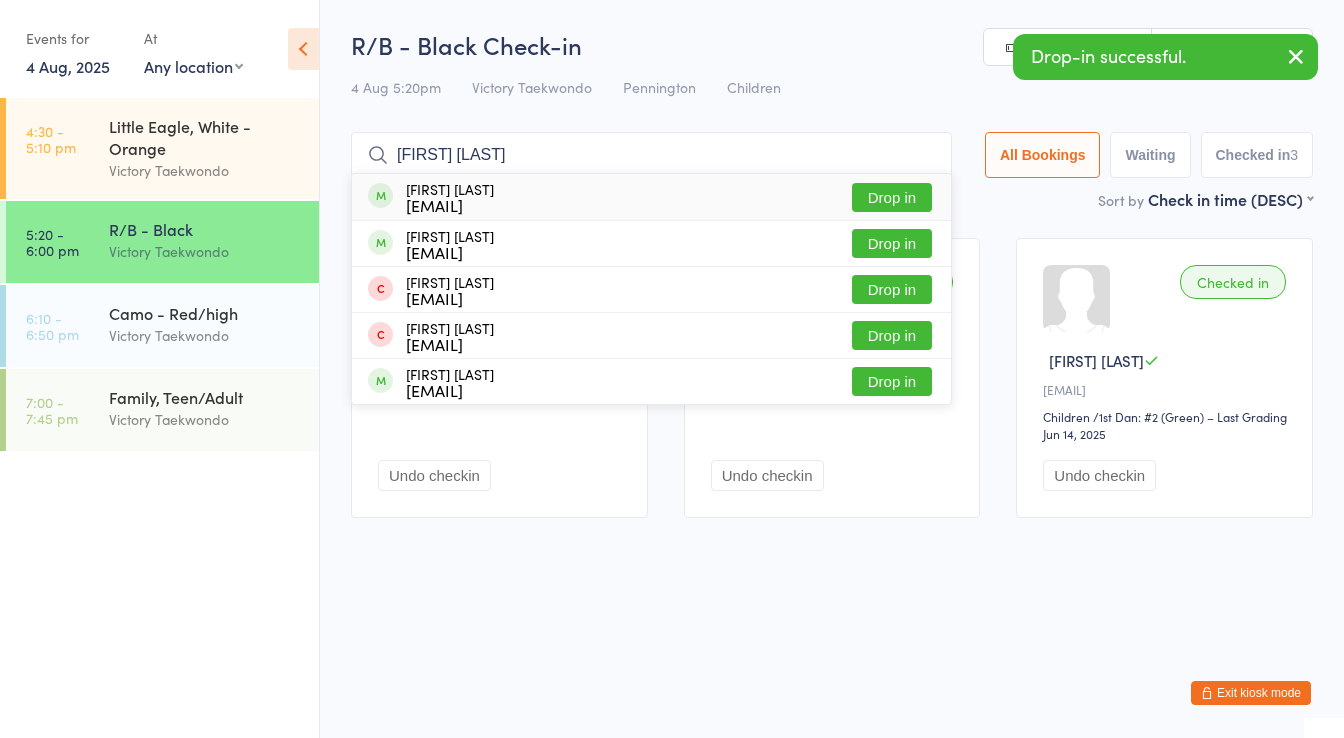 type on "[FIRST] [LAST]" 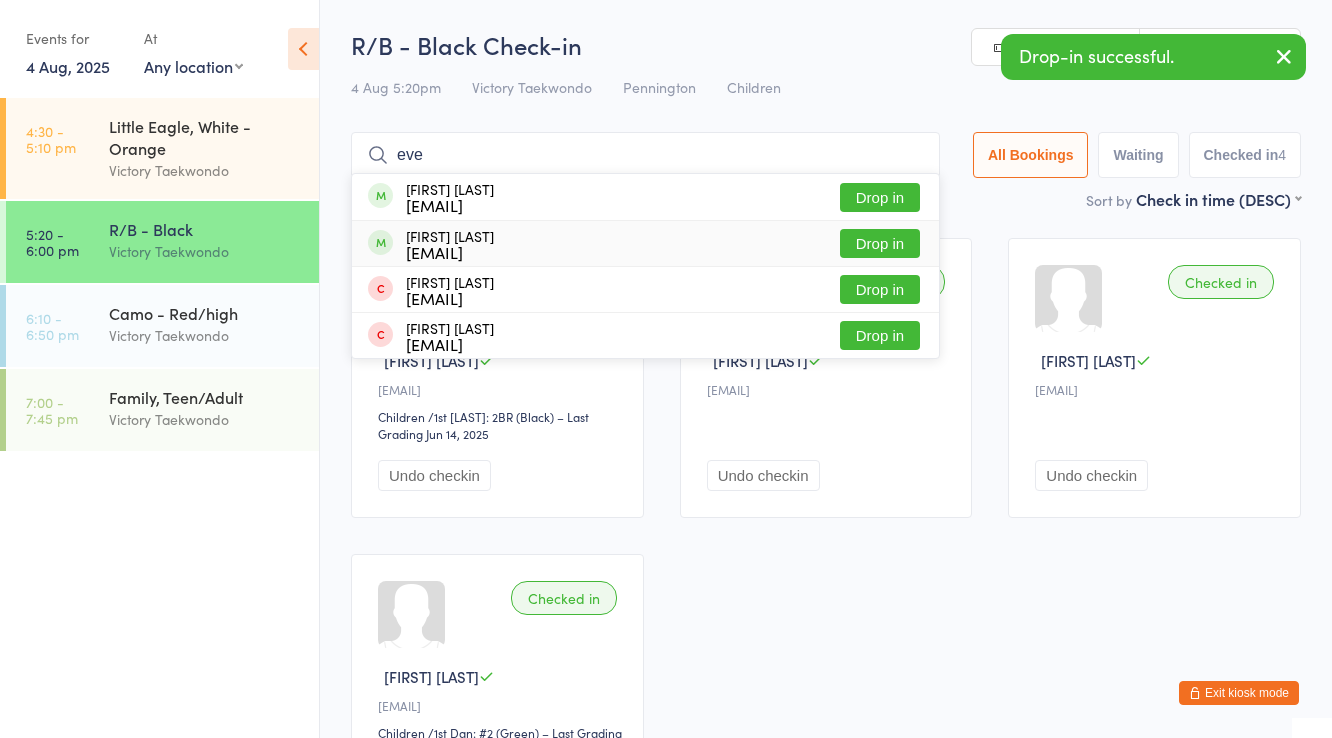 type on "eve" 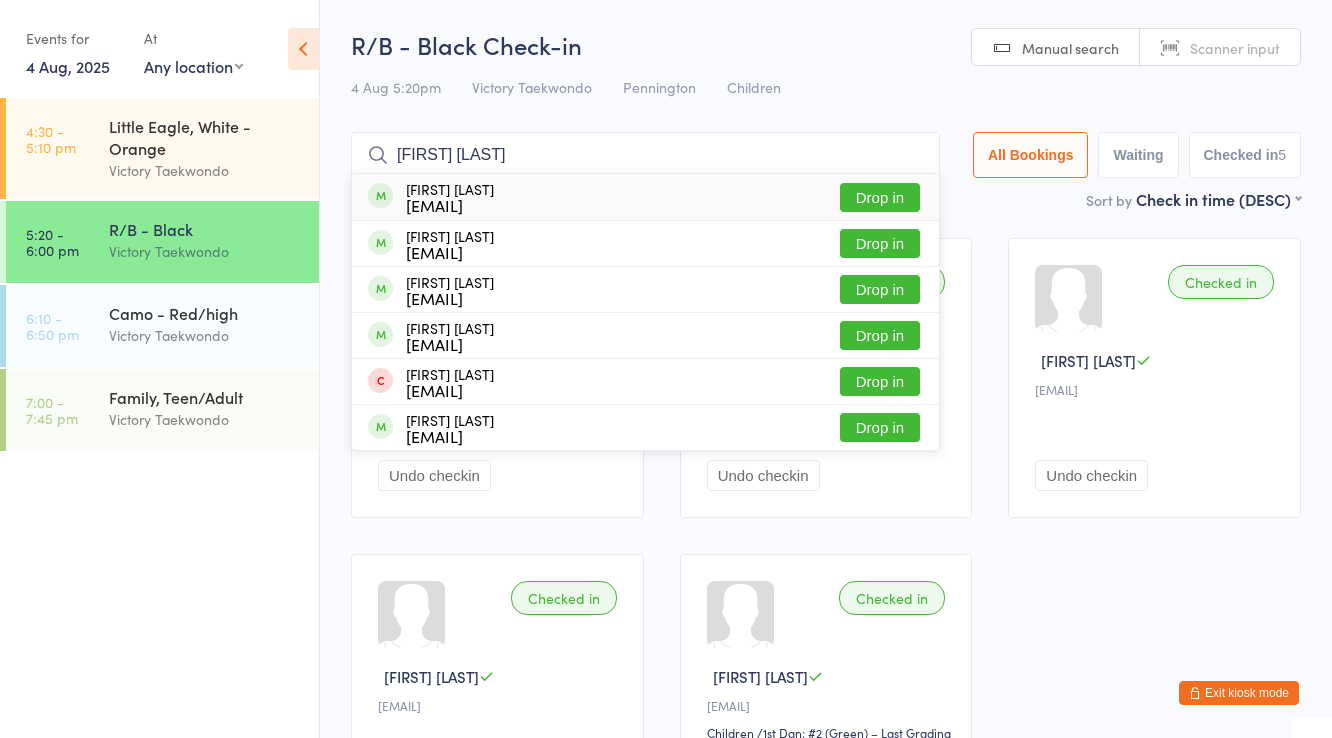 type on "joshua don" 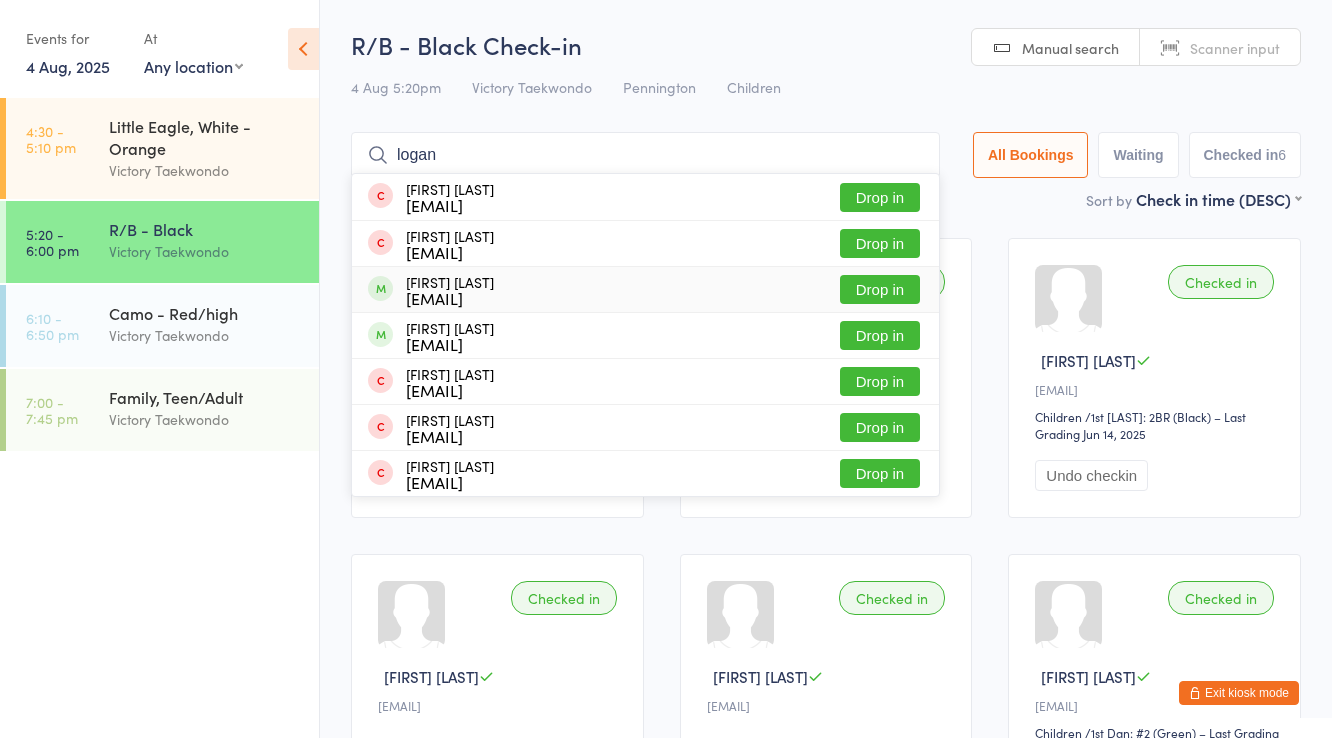 type on "logan" 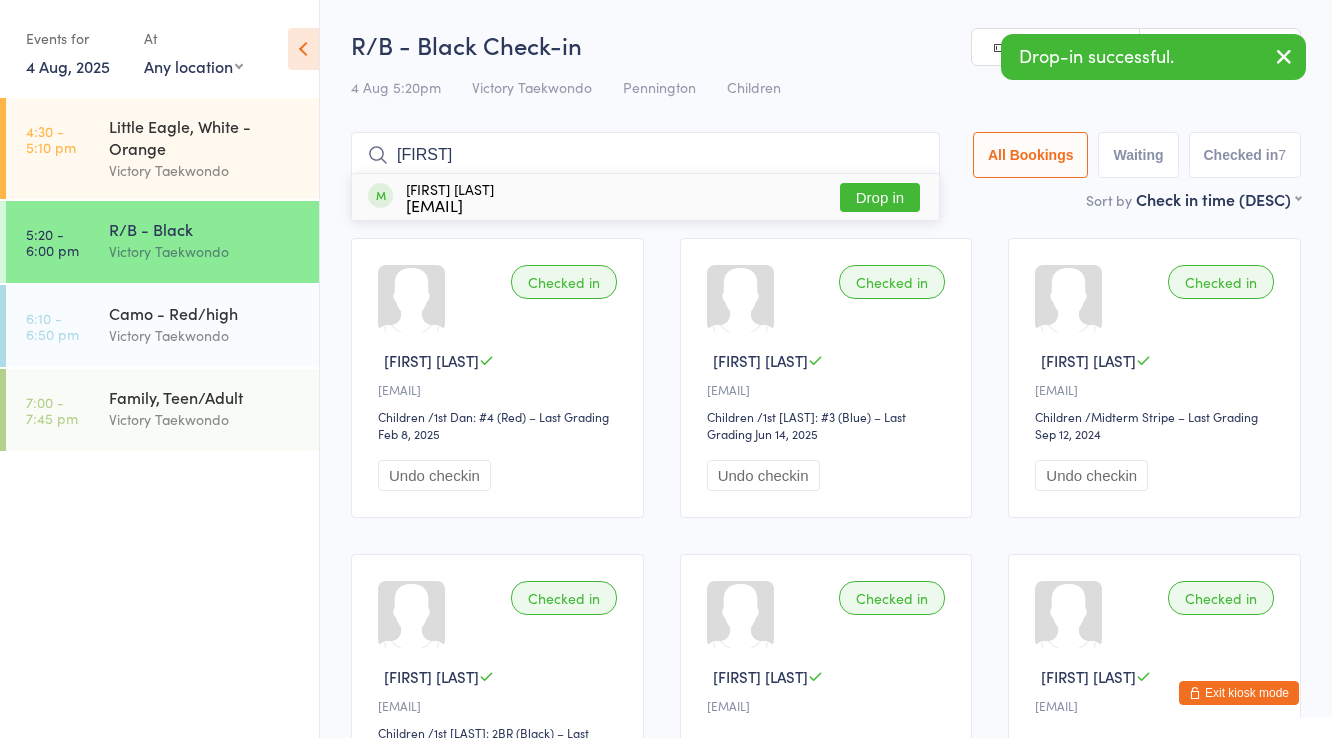 type on "devesh" 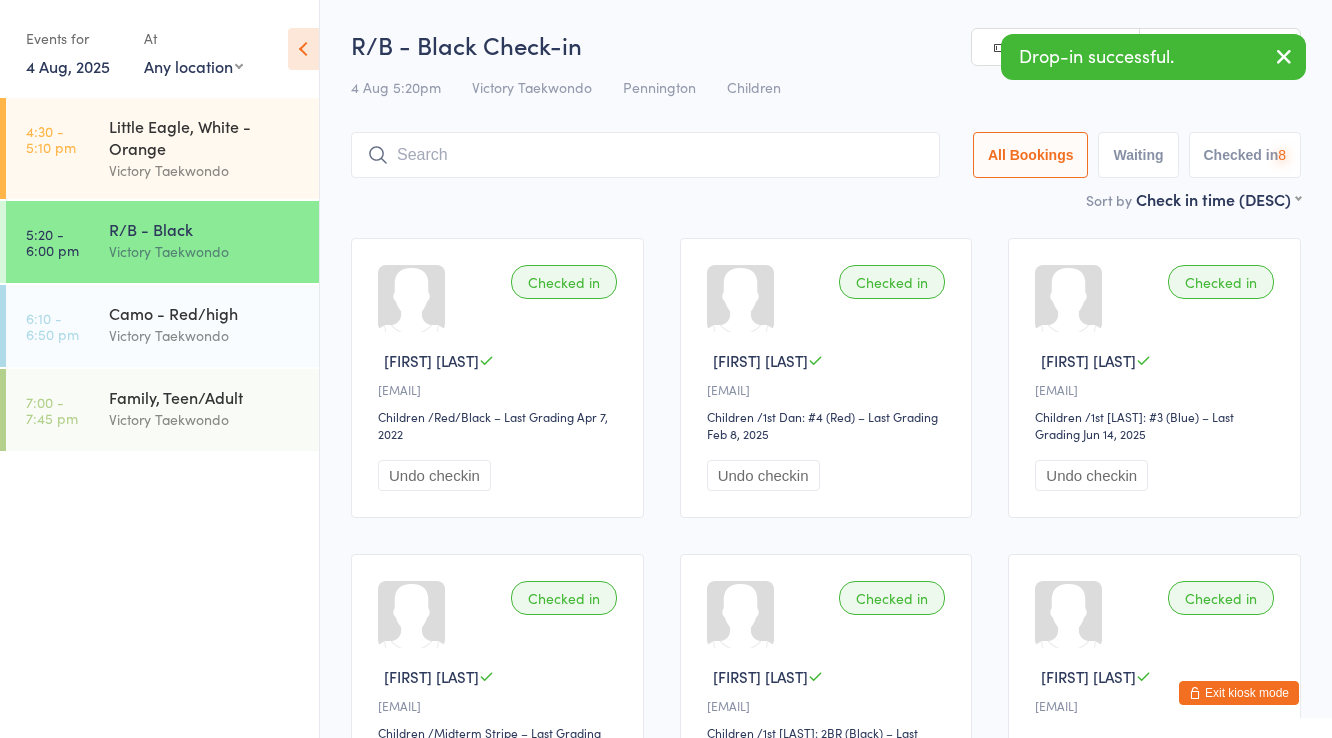 type on "f" 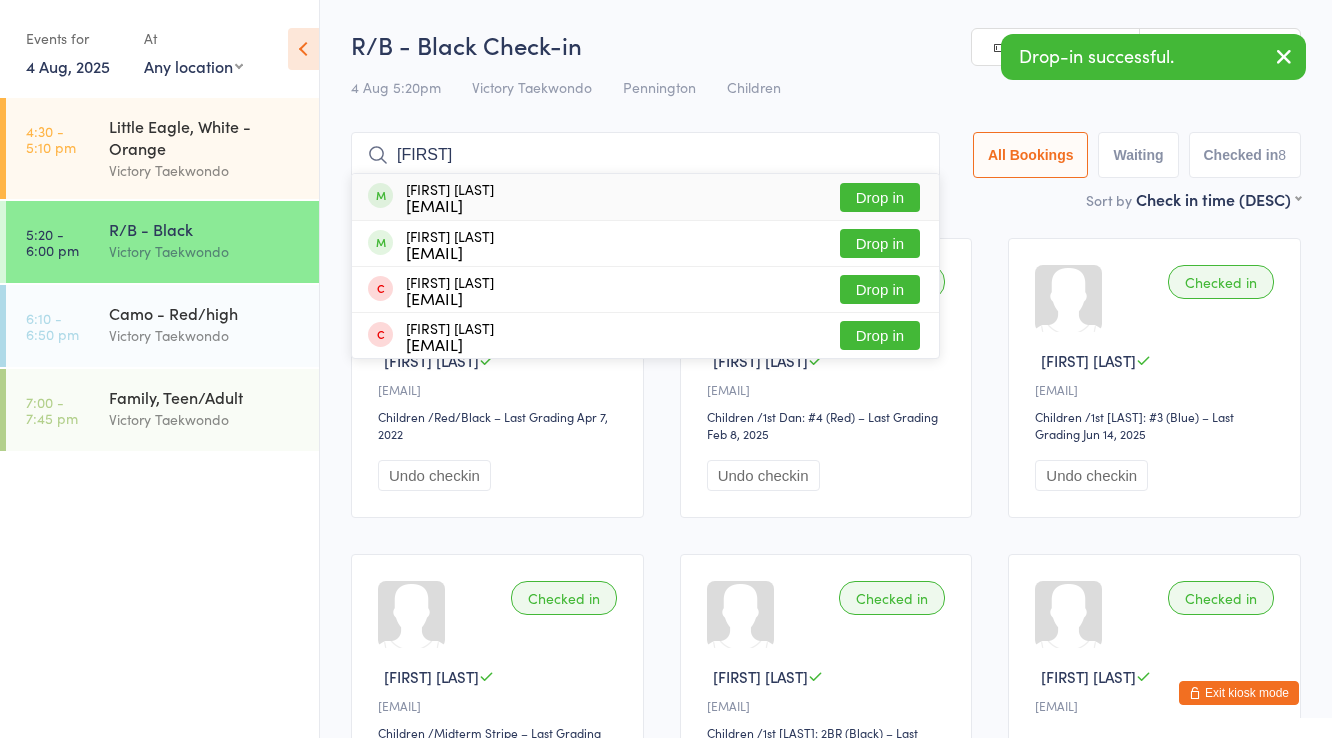 type on "saville" 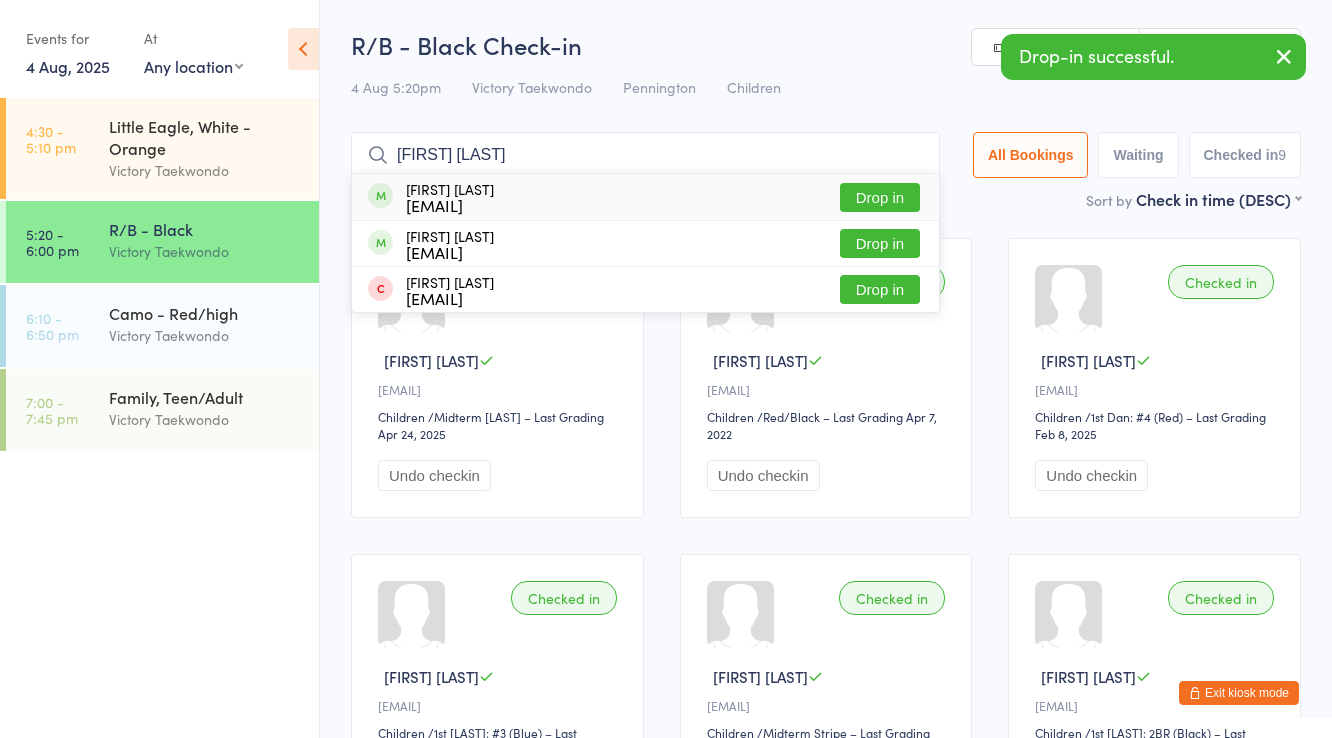 type on "jake z" 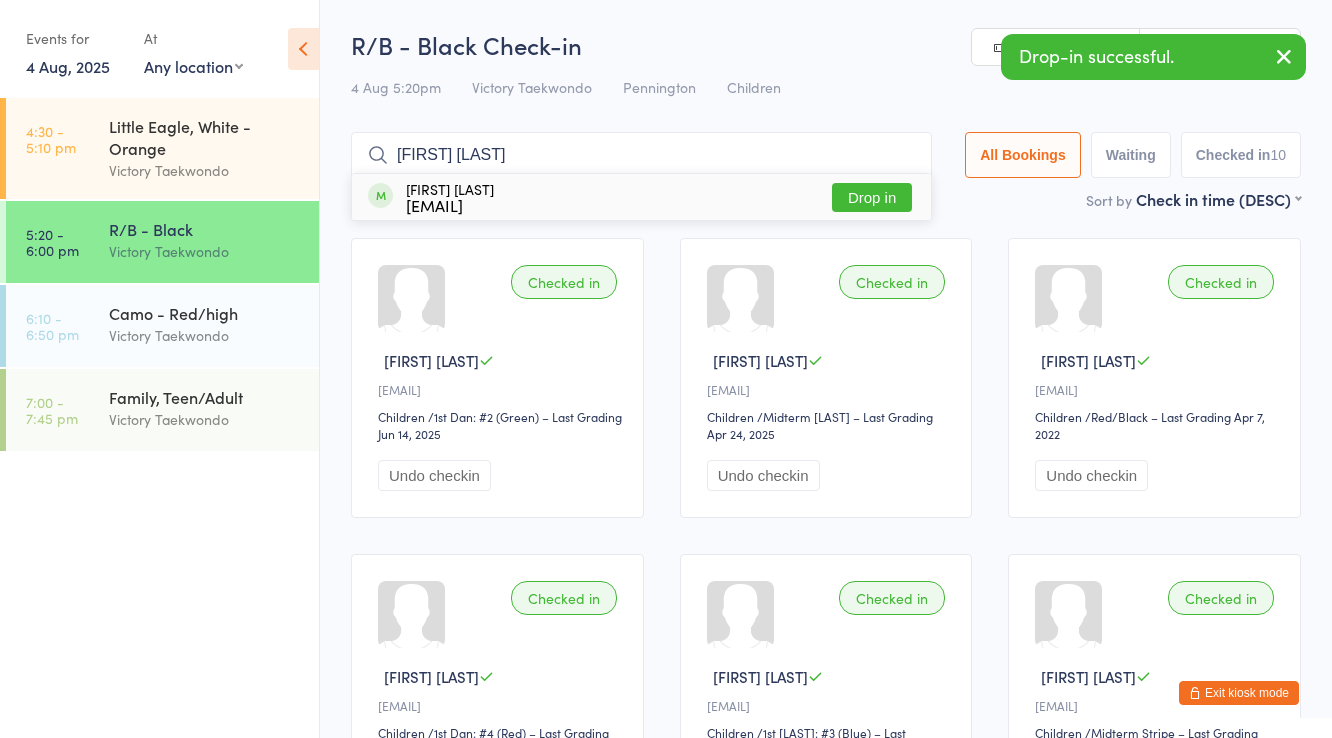 type on "rhys m" 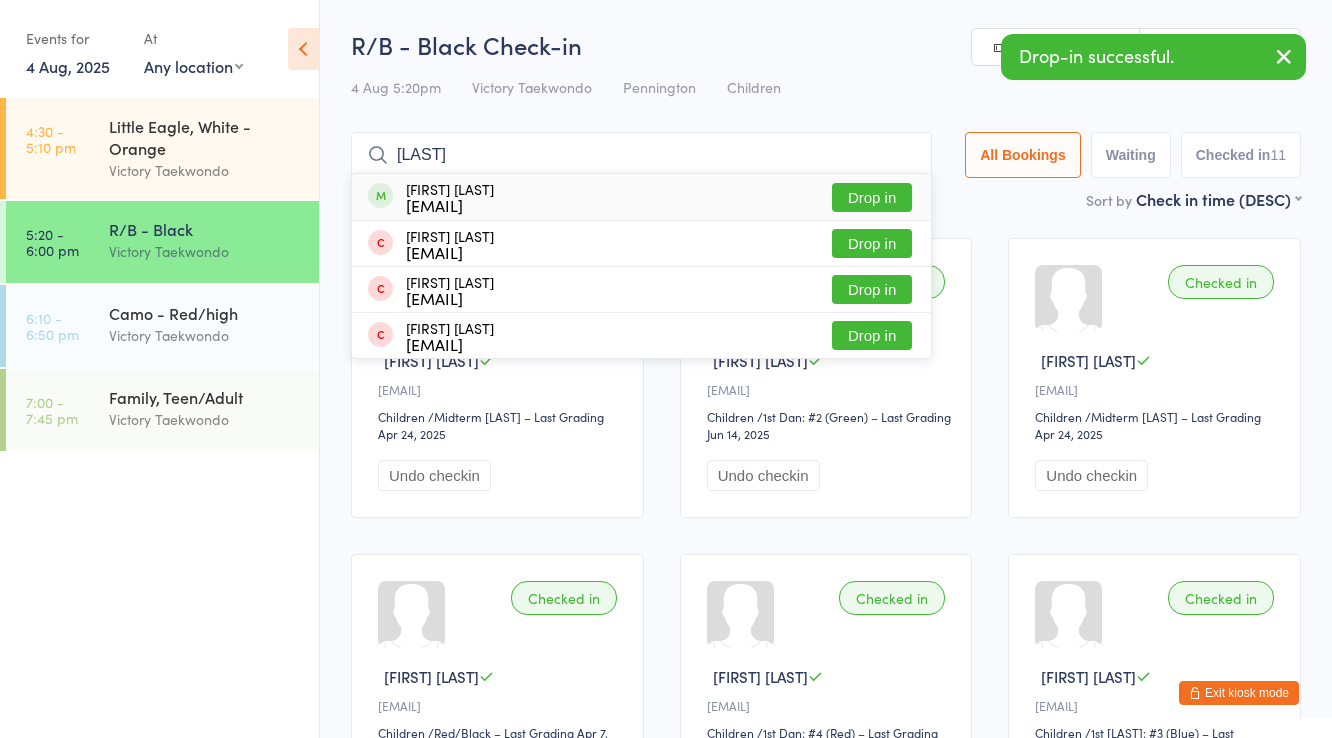 type on "akshath" 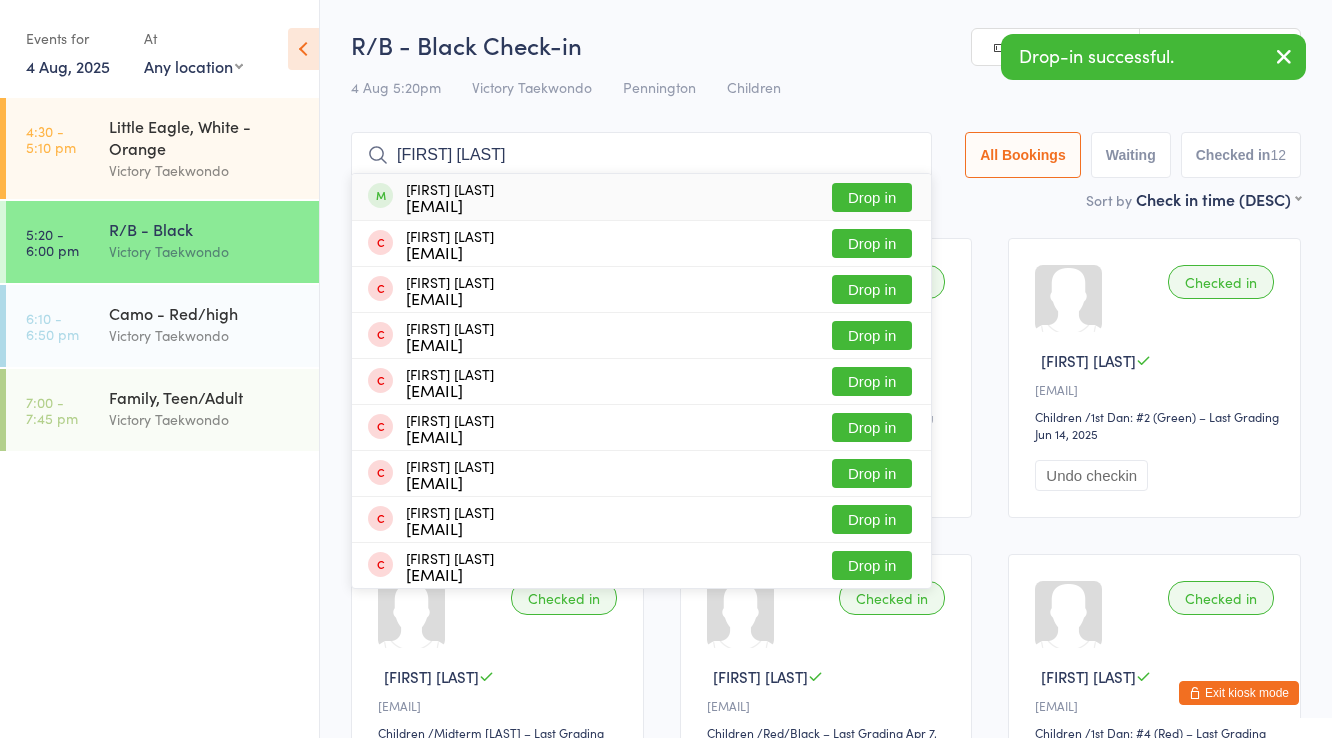 type on "lucy d" 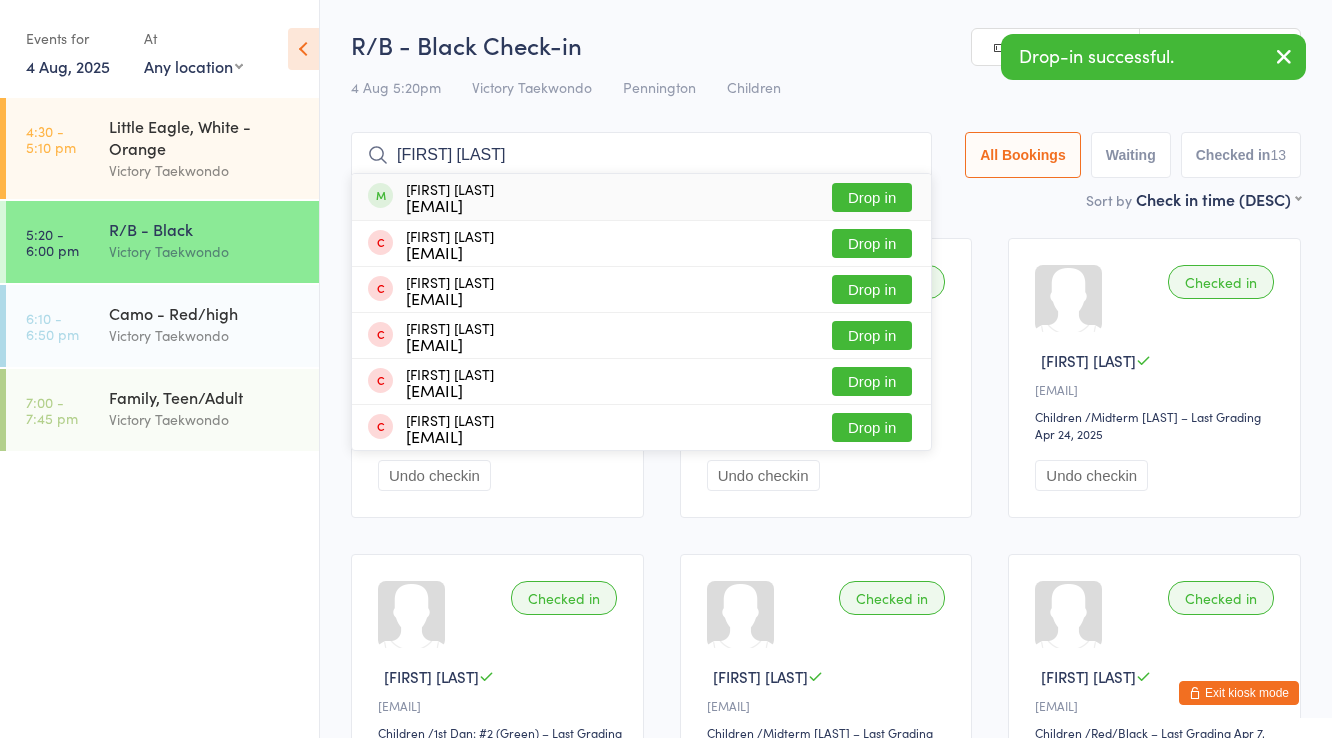 type on "connor ko" 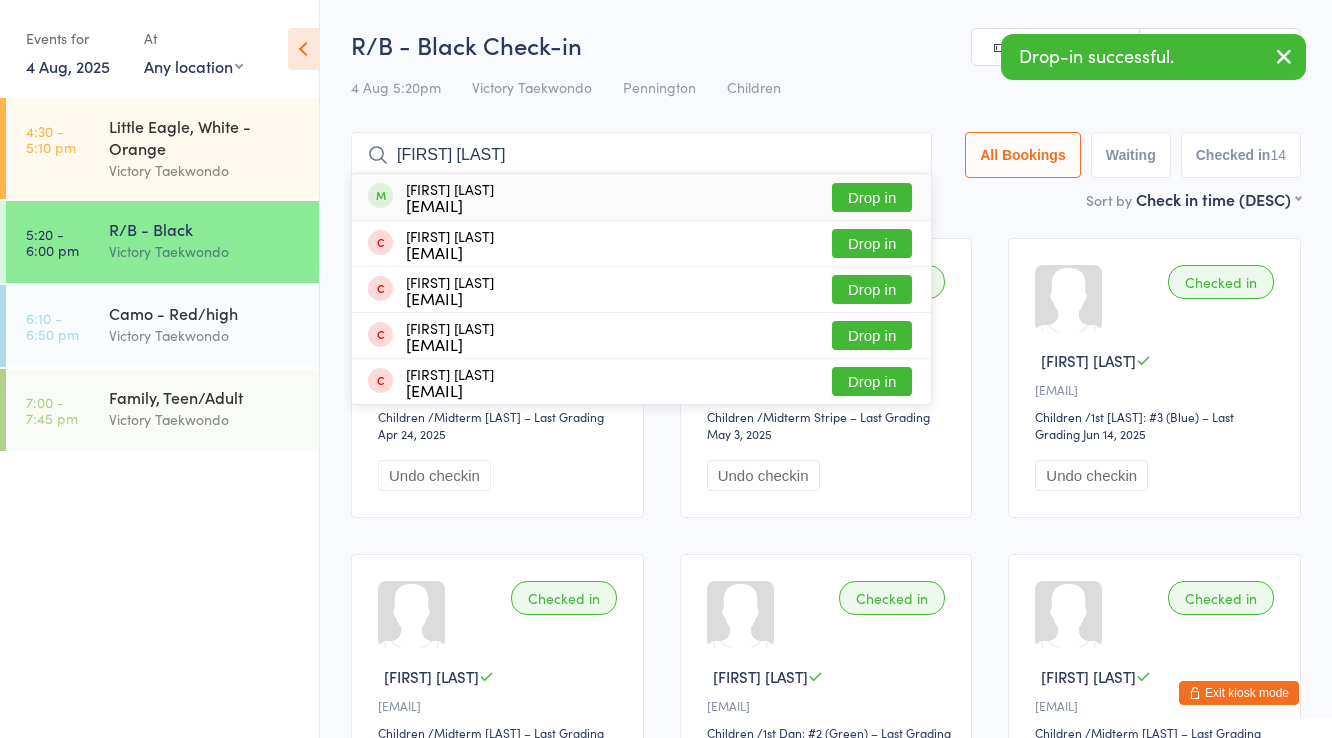 type on "aarin das" 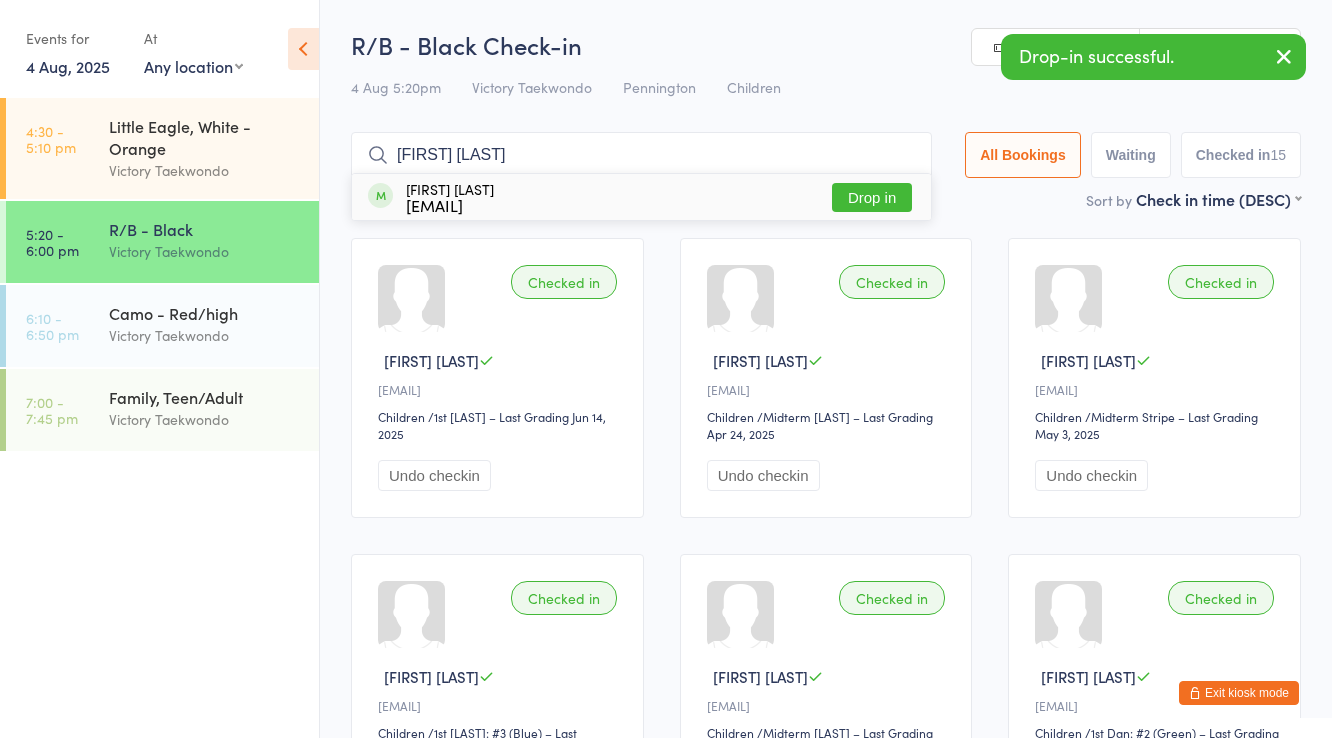 type on "esaam b" 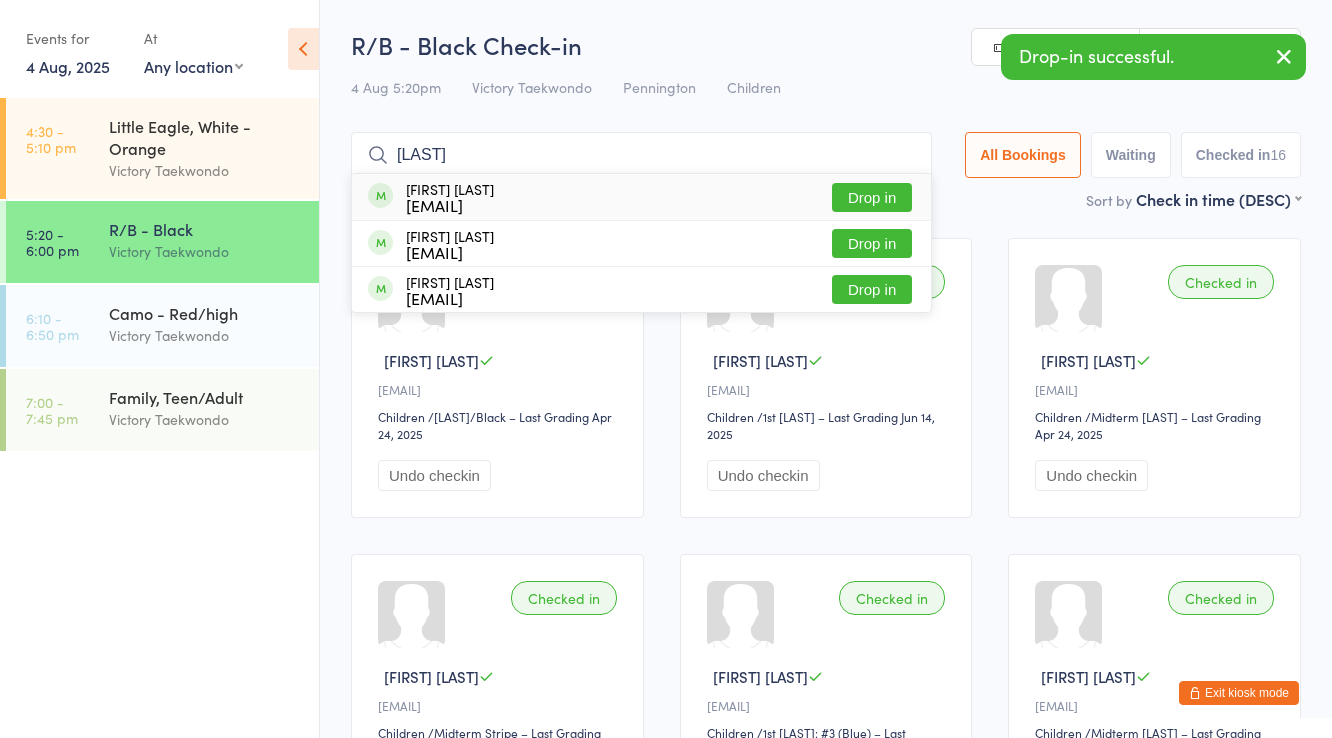 type on "zayaan" 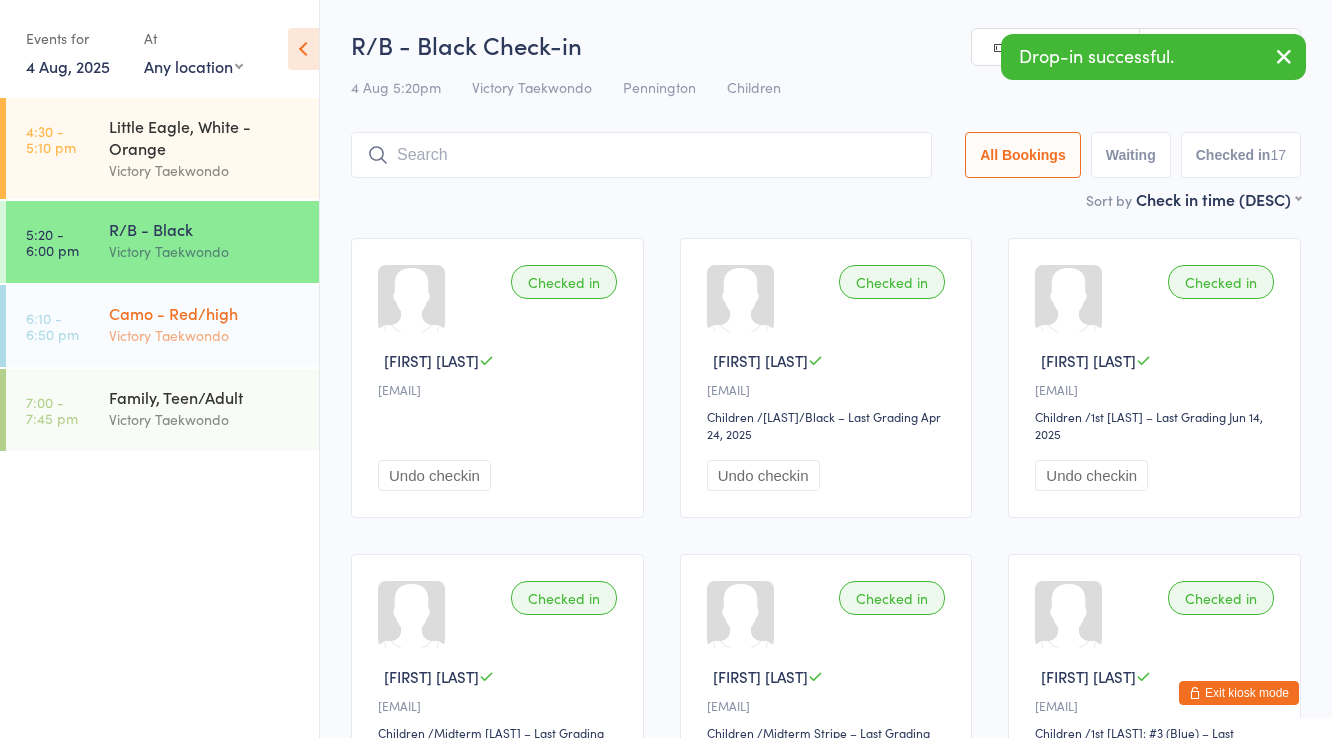 click on "Victory Taekwondo" at bounding box center (205, 335) 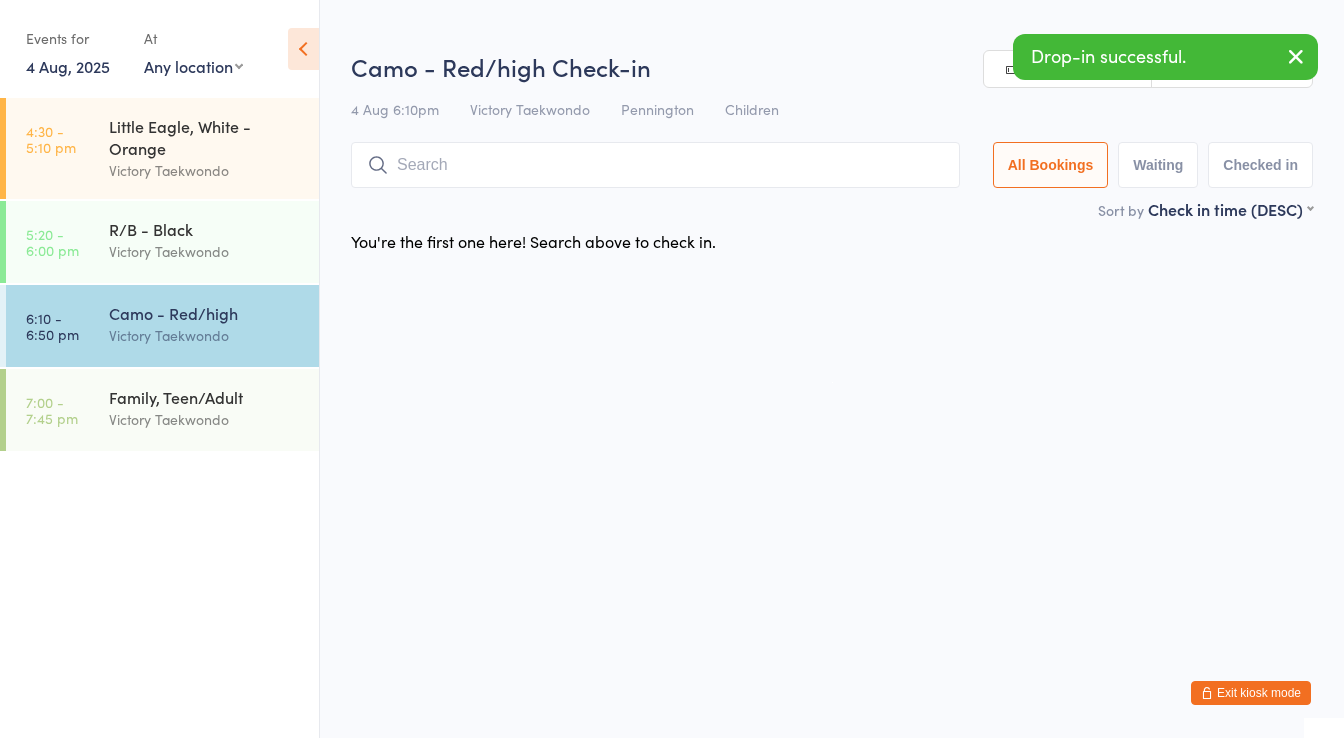 click at bounding box center [655, 165] 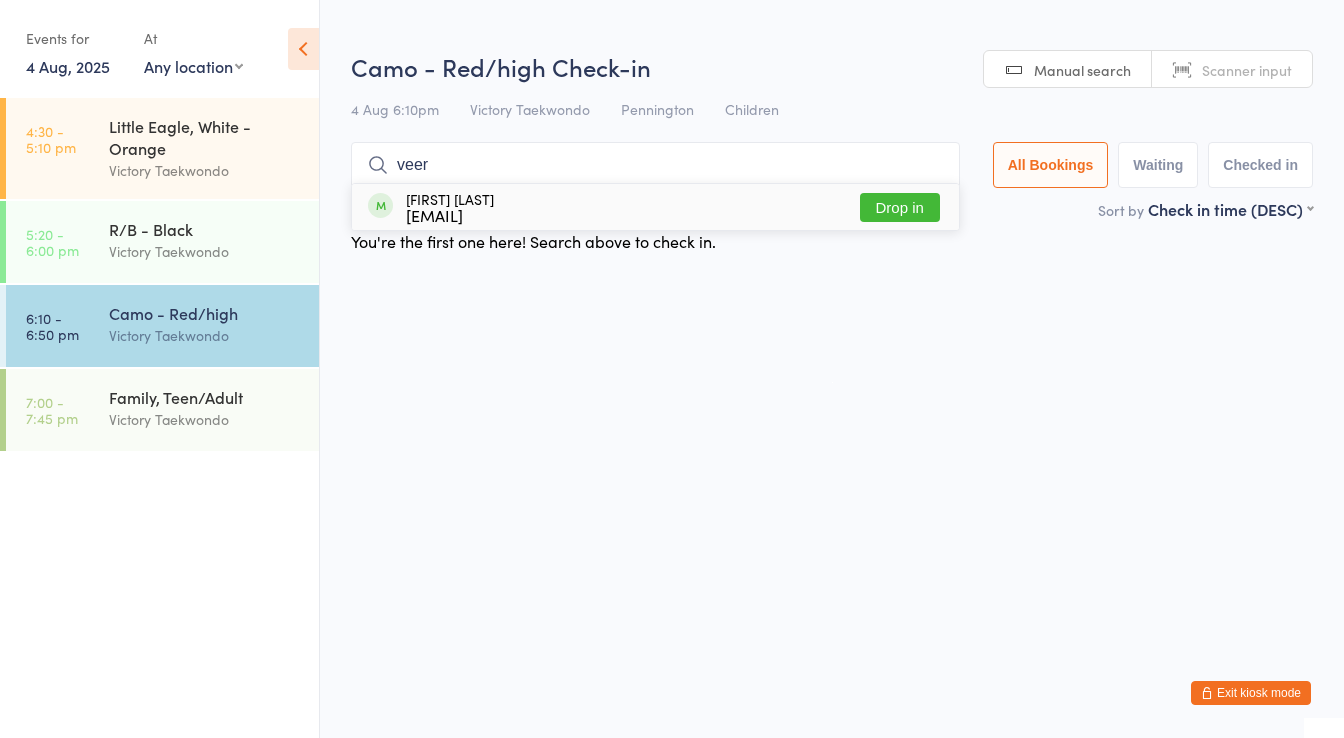 type on "veer" 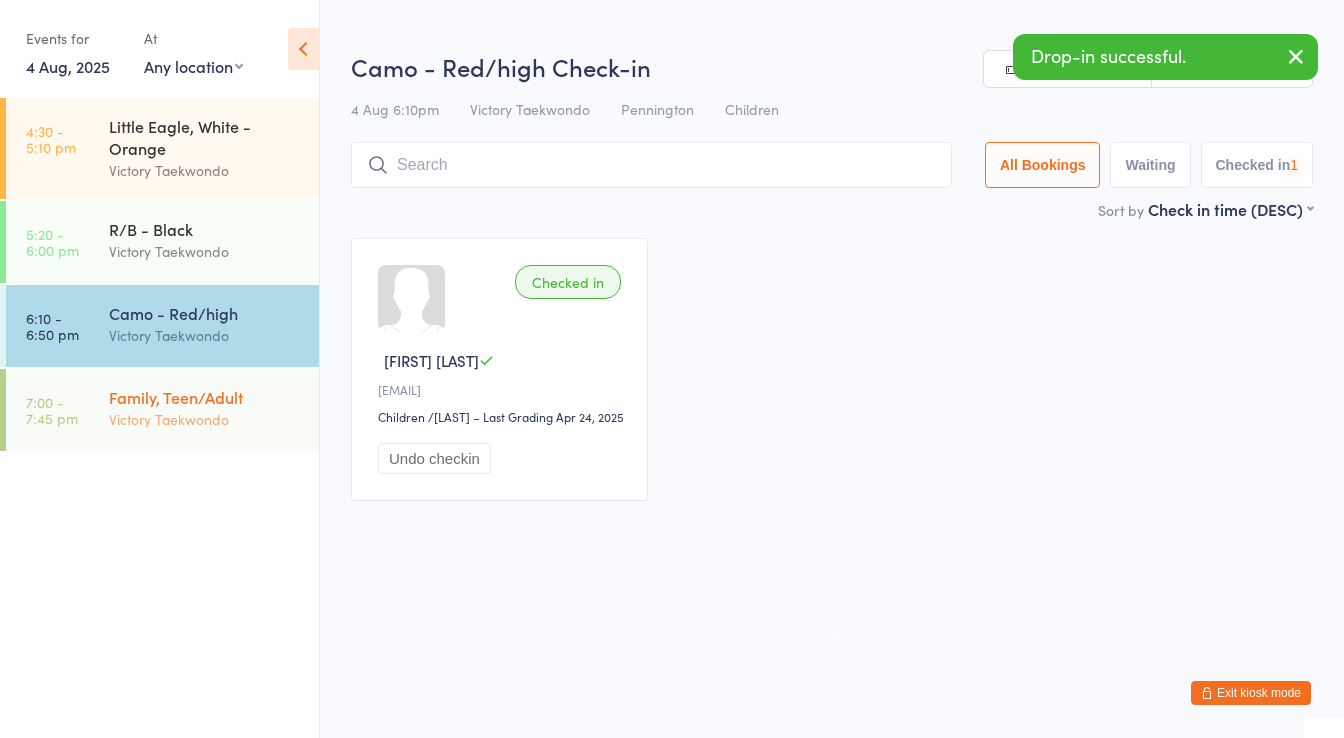 click on "Family, Teen/Adult" at bounding box center (205, 397) 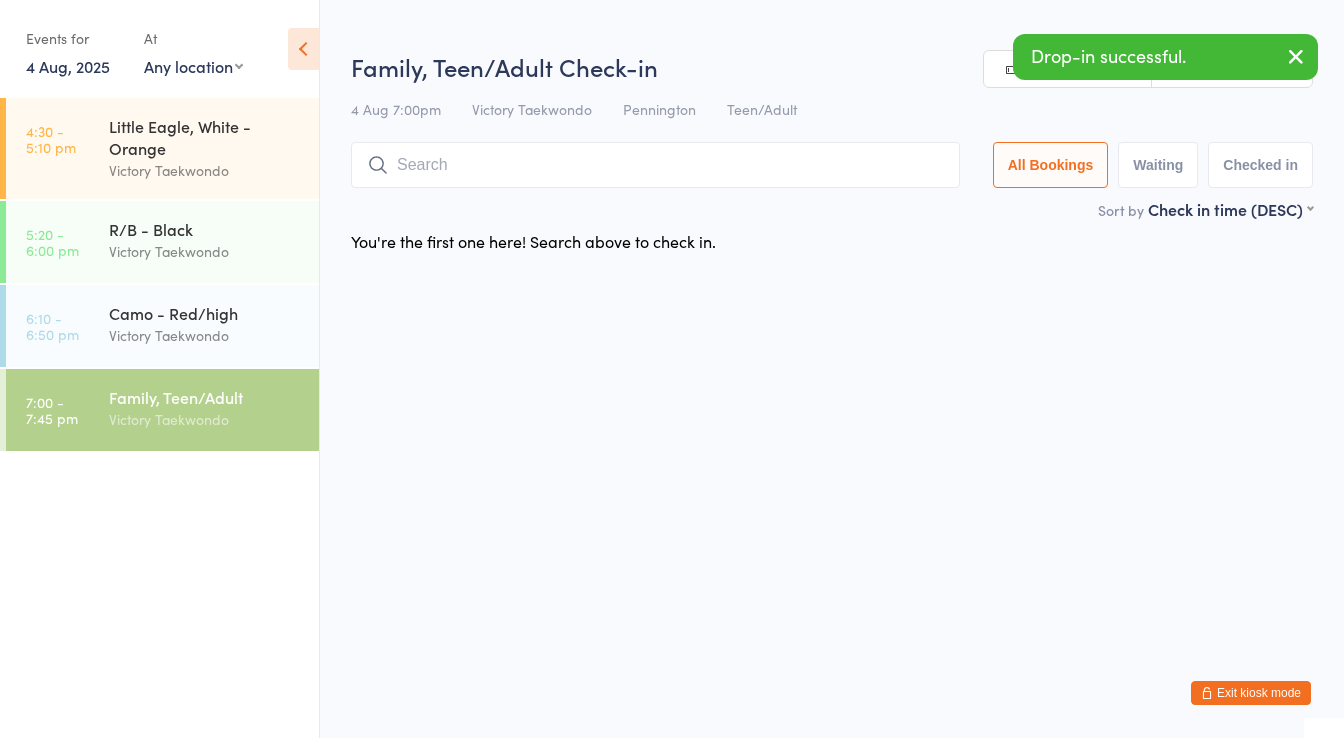 click at bounding box center [655, 165] 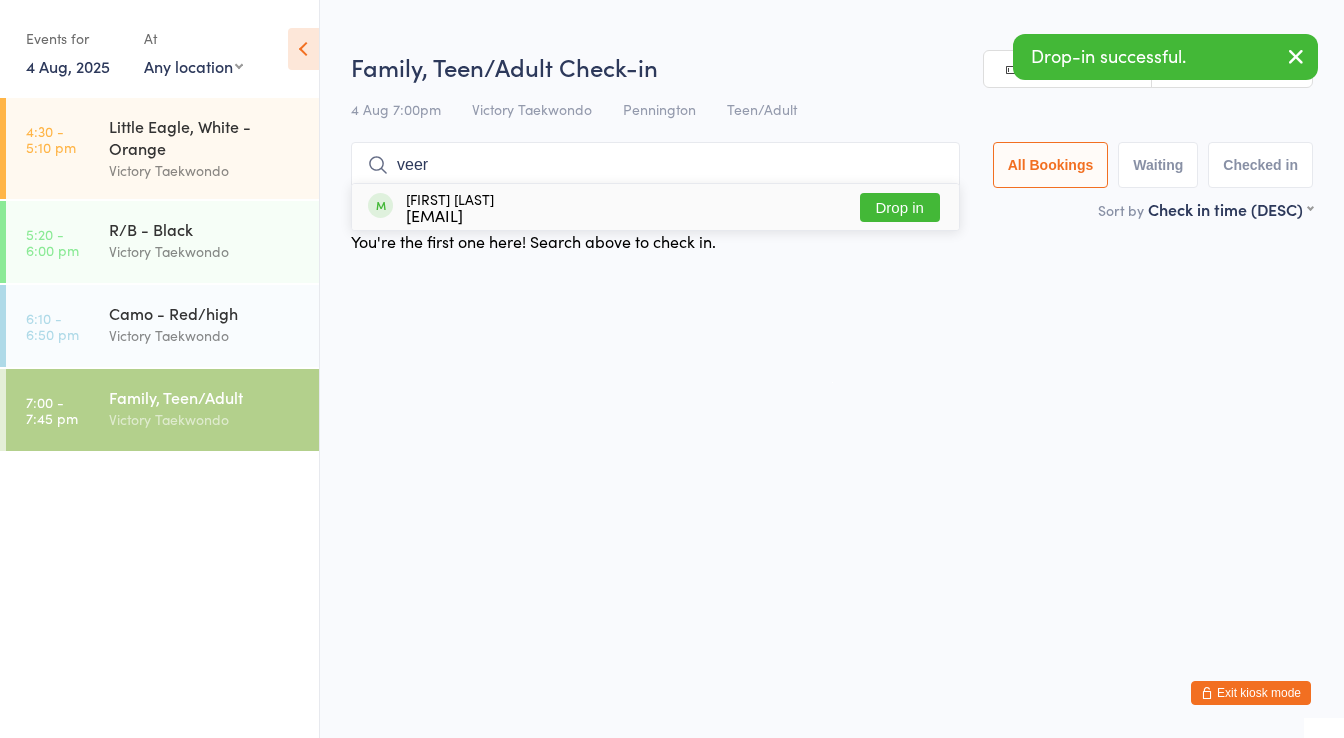 type on "veer" 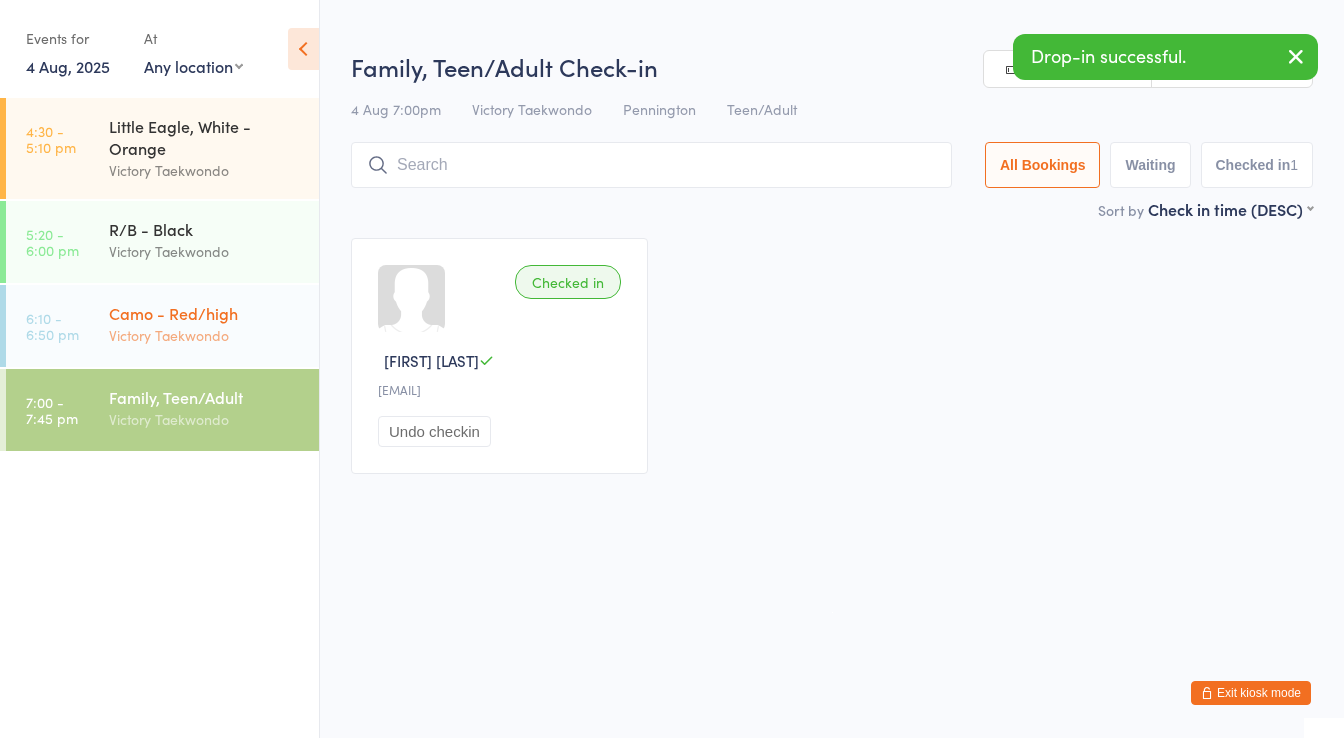 click on "Camo - Red/high Victory Taekwondo" at bounding box center [214, 324] 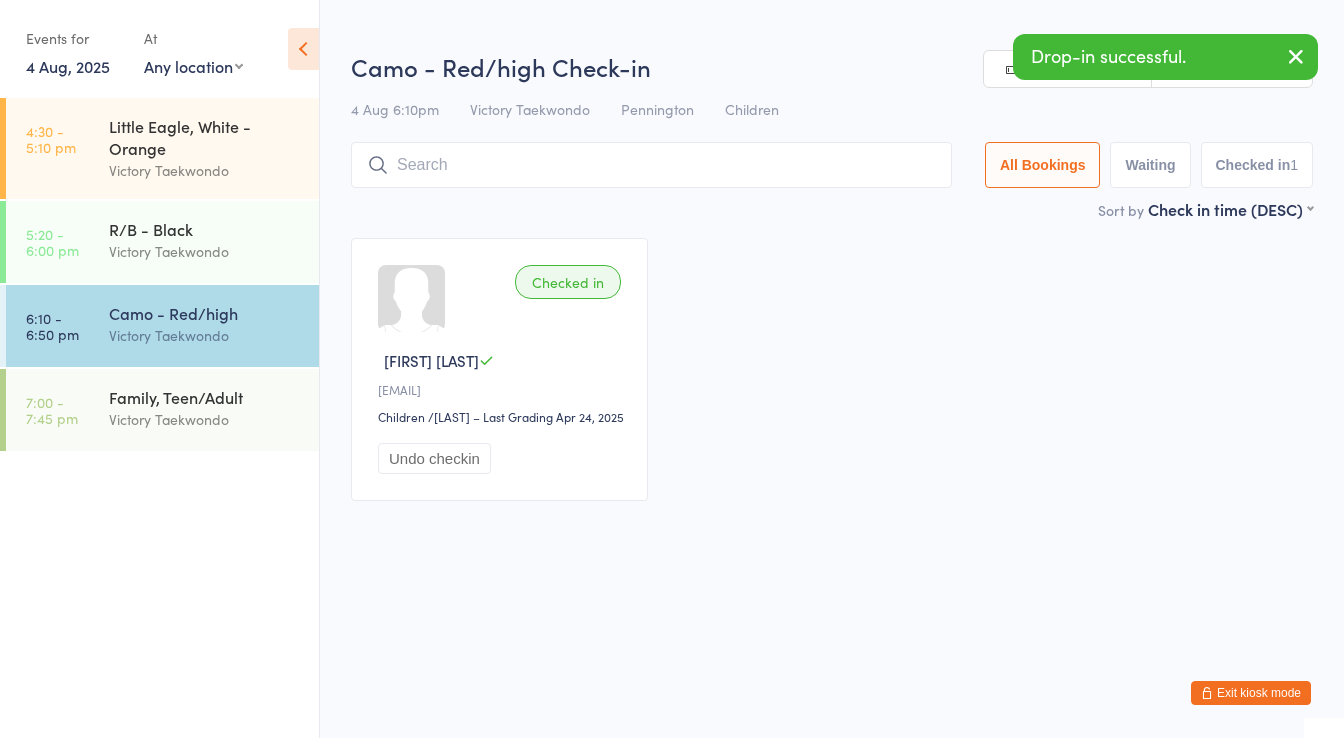 click at bounding box center [651, 165] 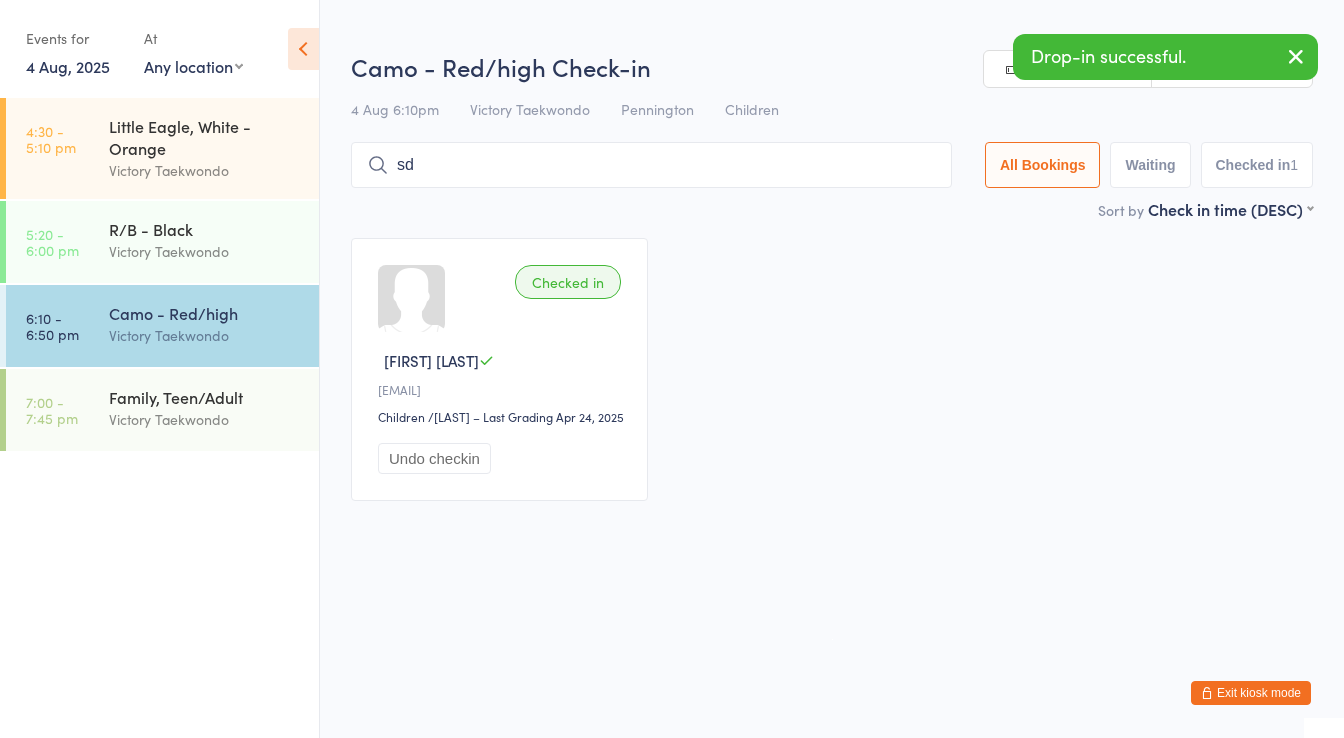 type on "s" 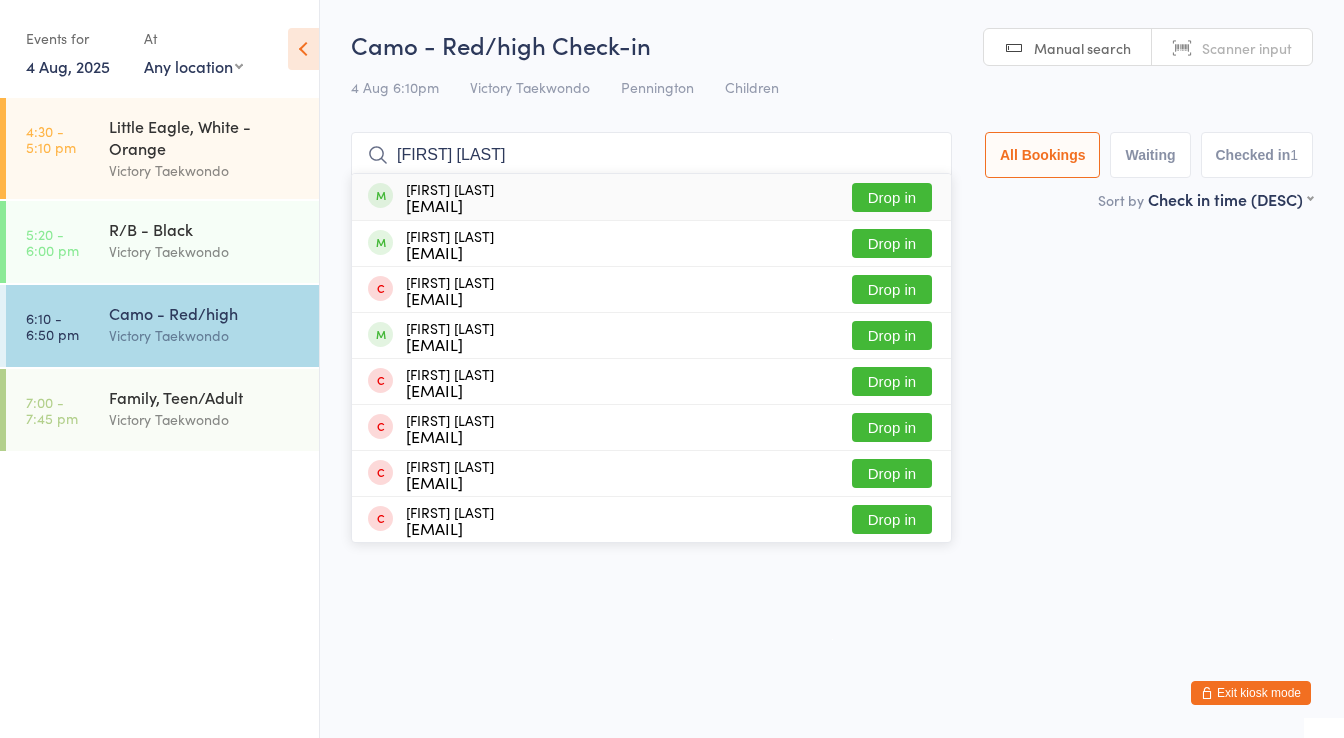 type on "samar s" 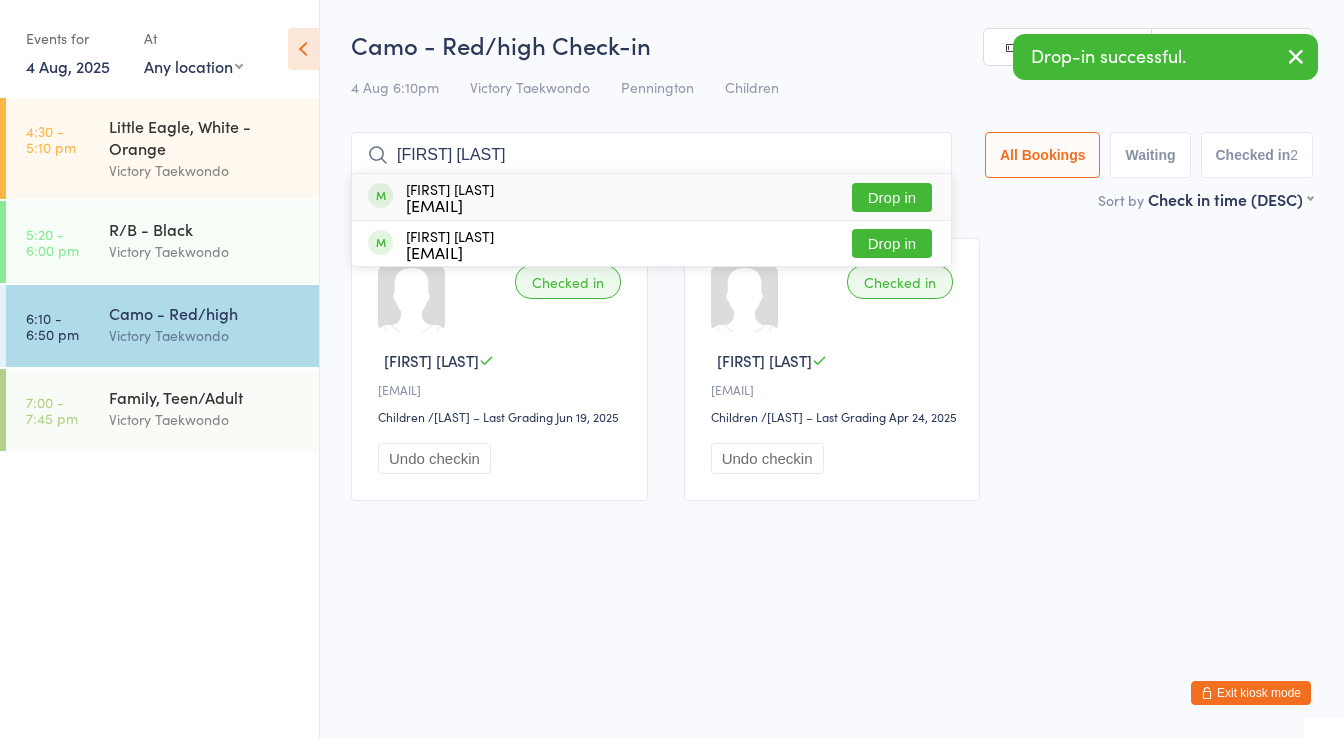 type on "doniie s" 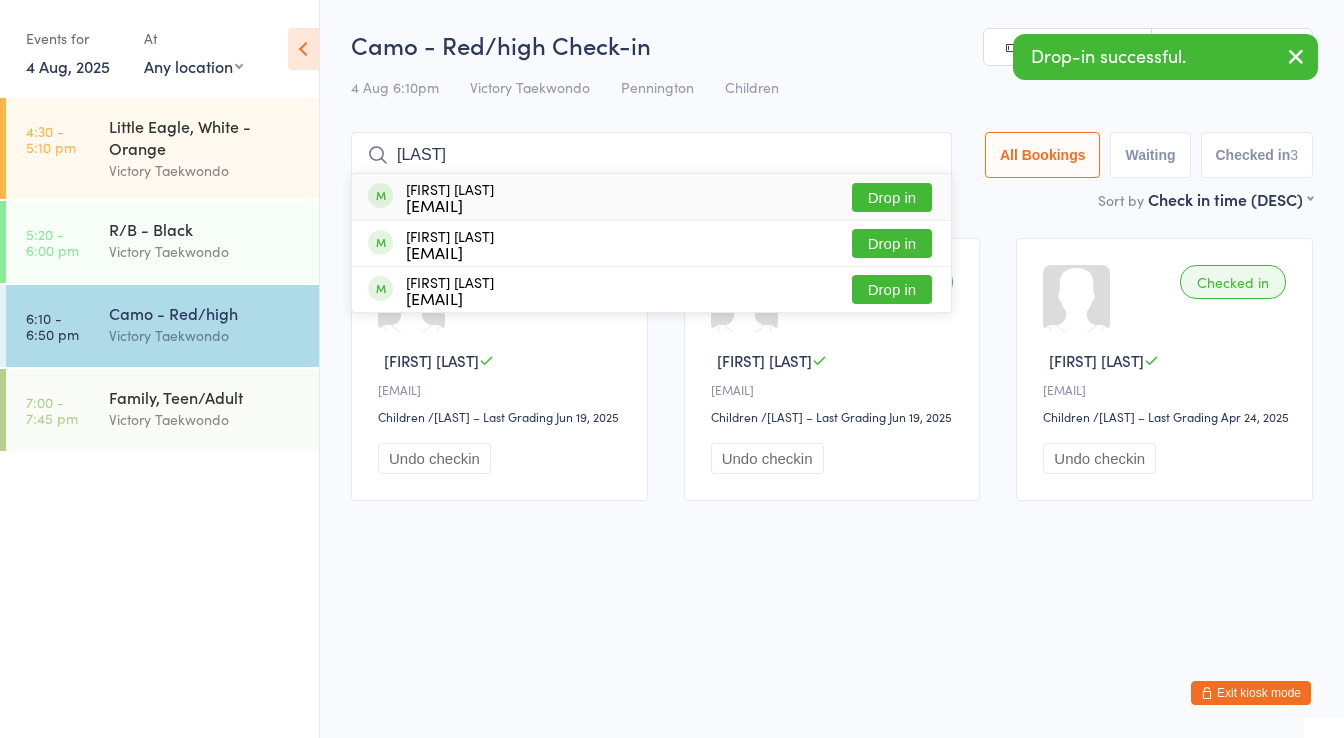 type on "kumar" 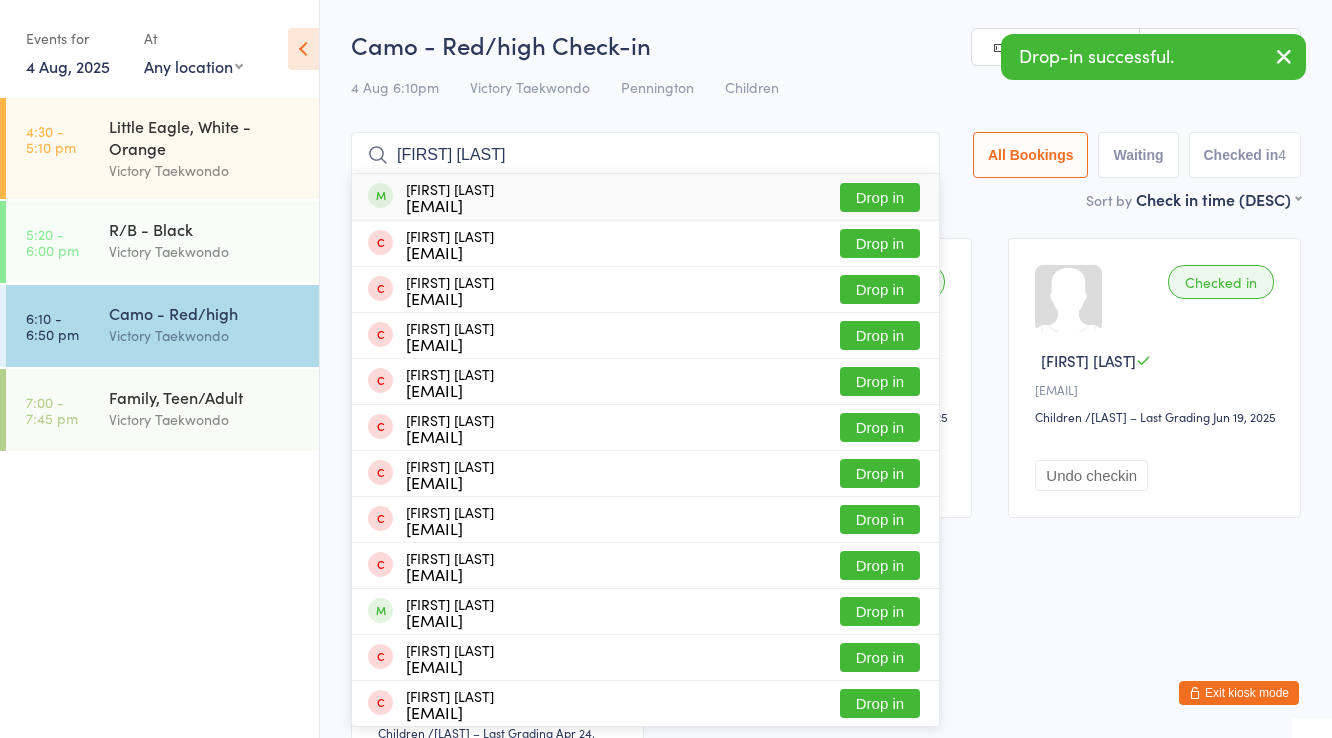 type on "elis p" 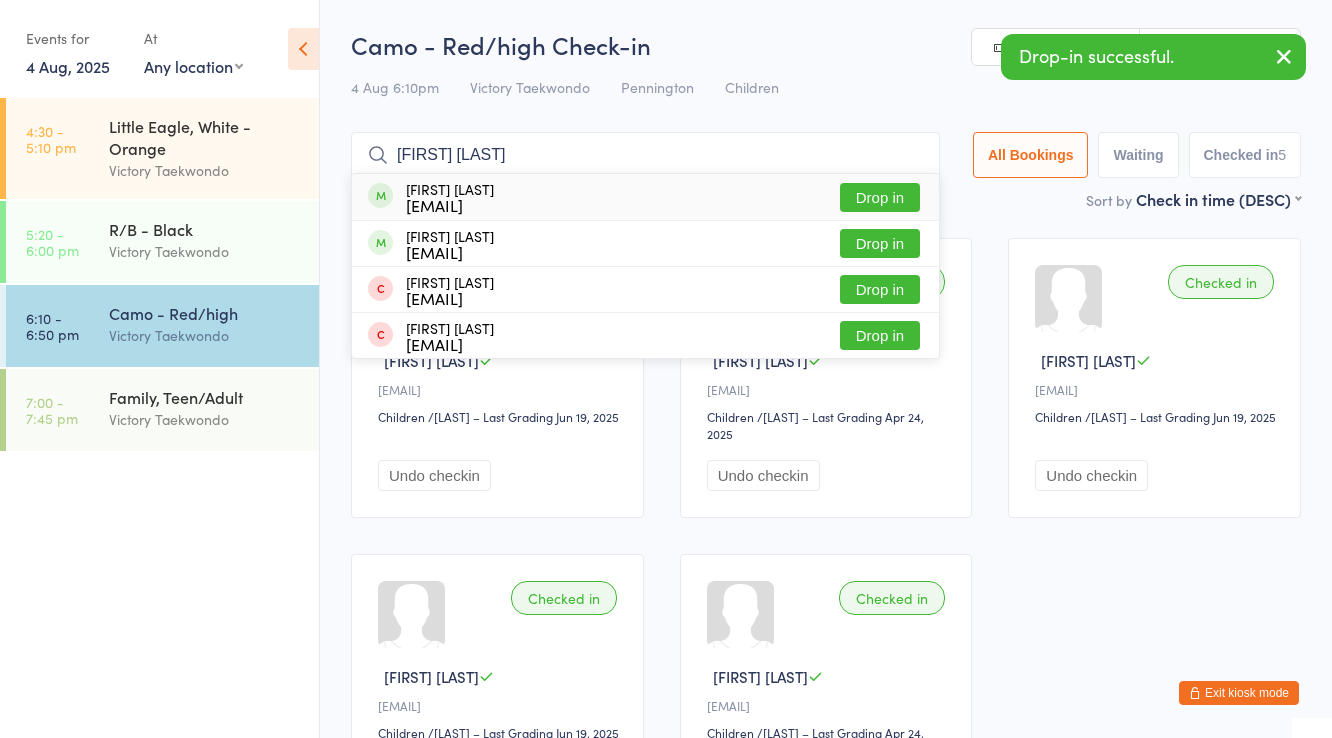 type on "jaime f" 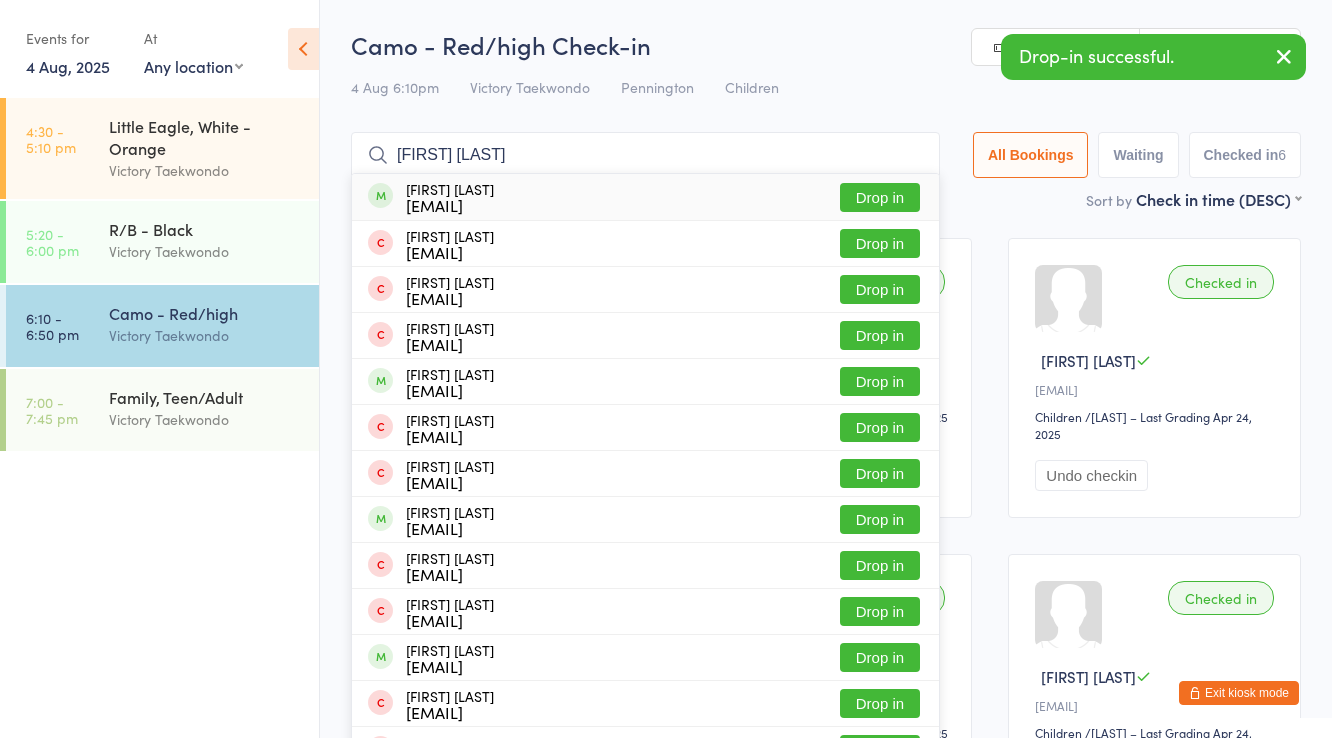 type on "daniel con" 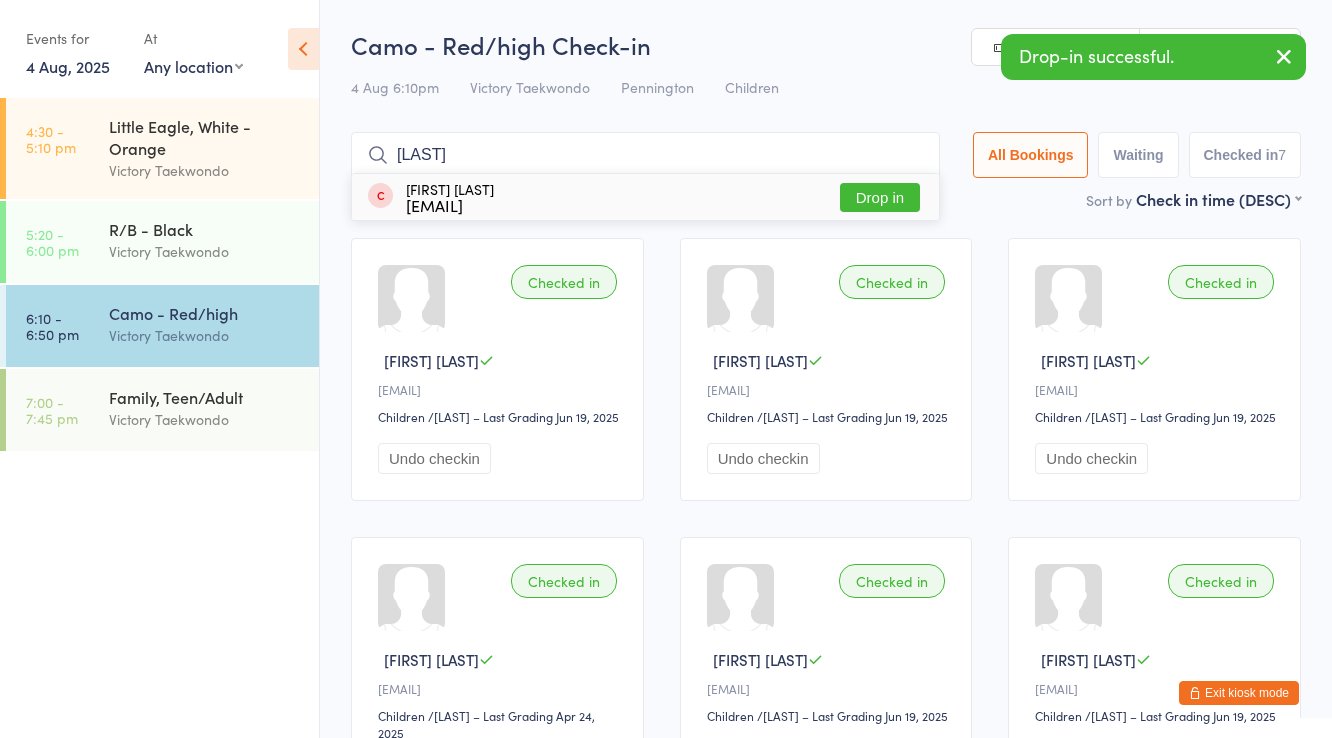 click on "mciah" at bounding box center [645, 155] 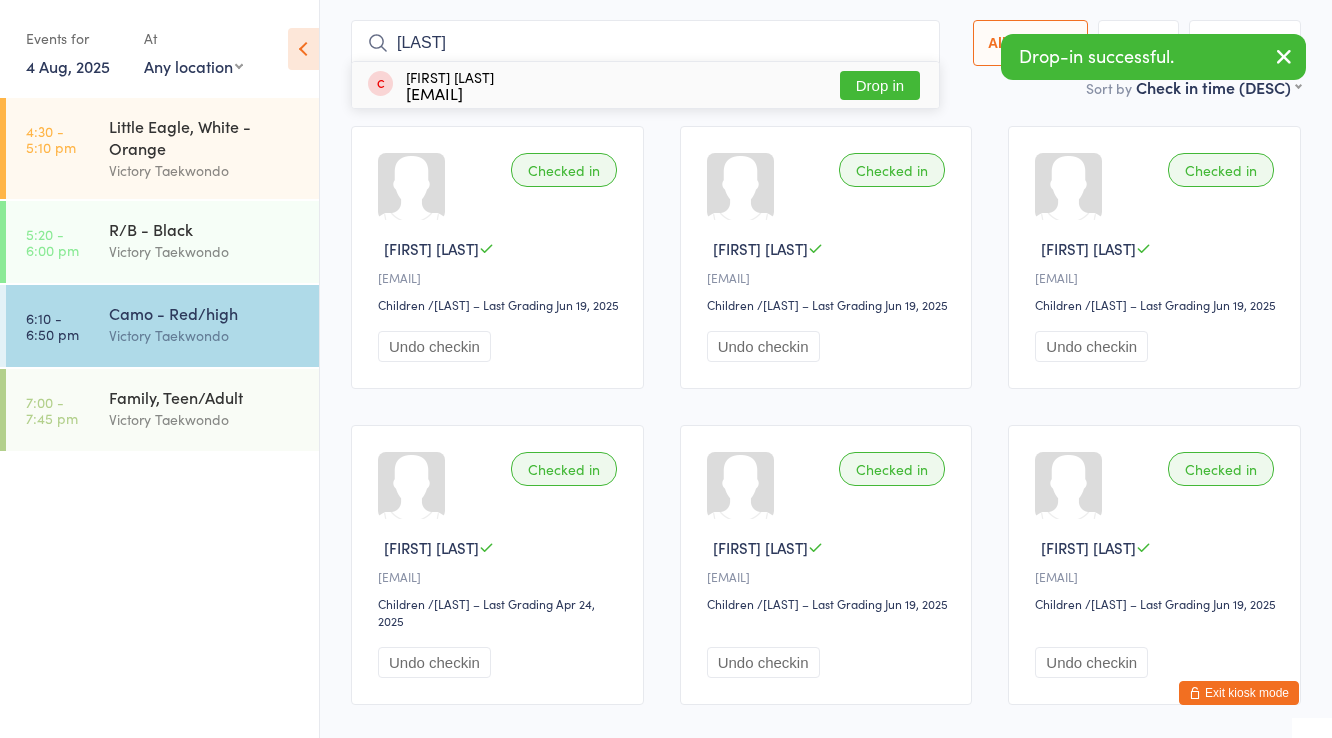 scroll, scrollTop: 132, scrollLeft: 0, axis: vertical 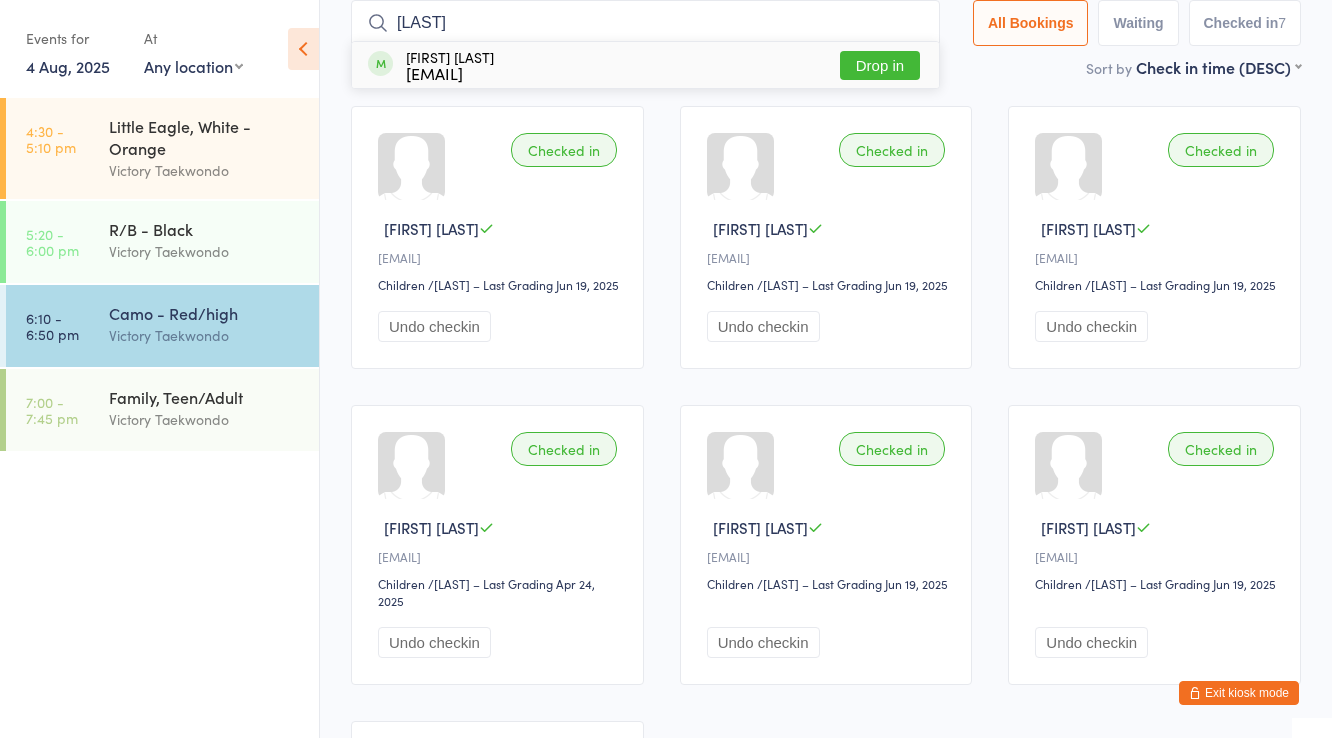 type on "heis" 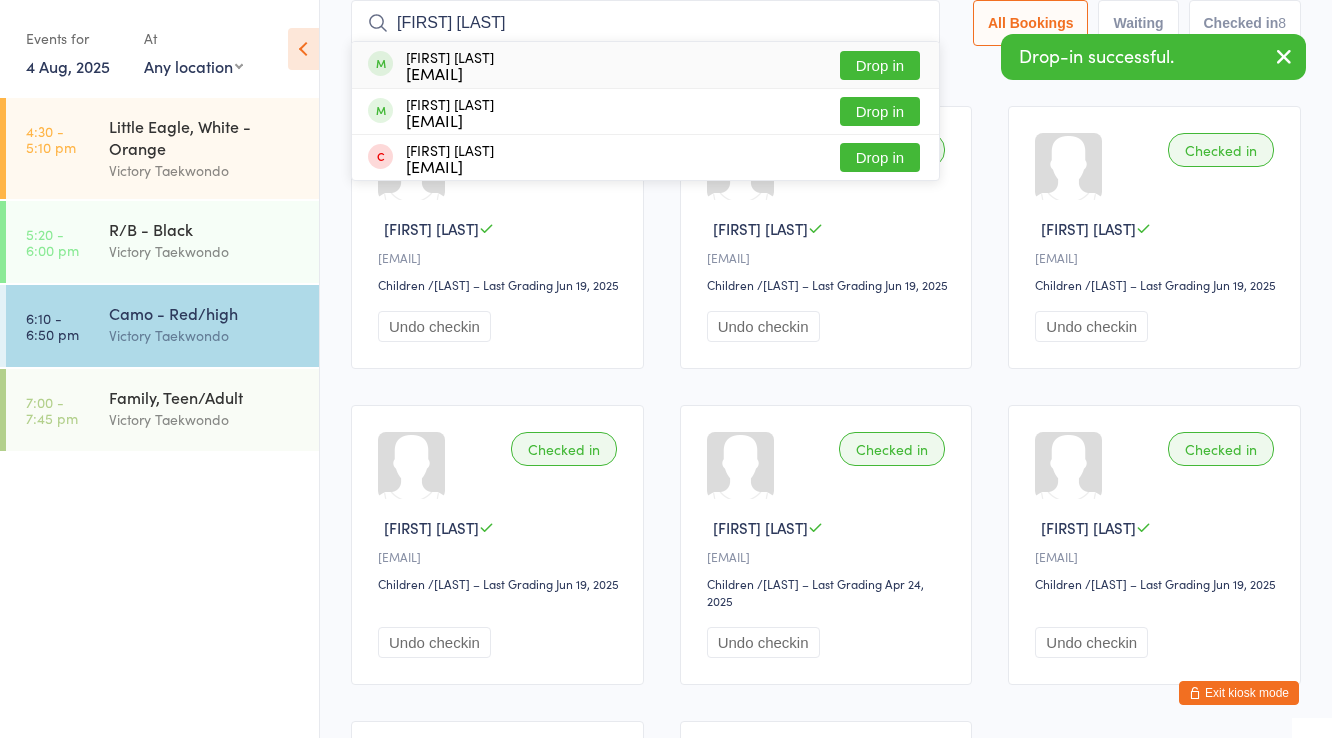 type on "jake jones" 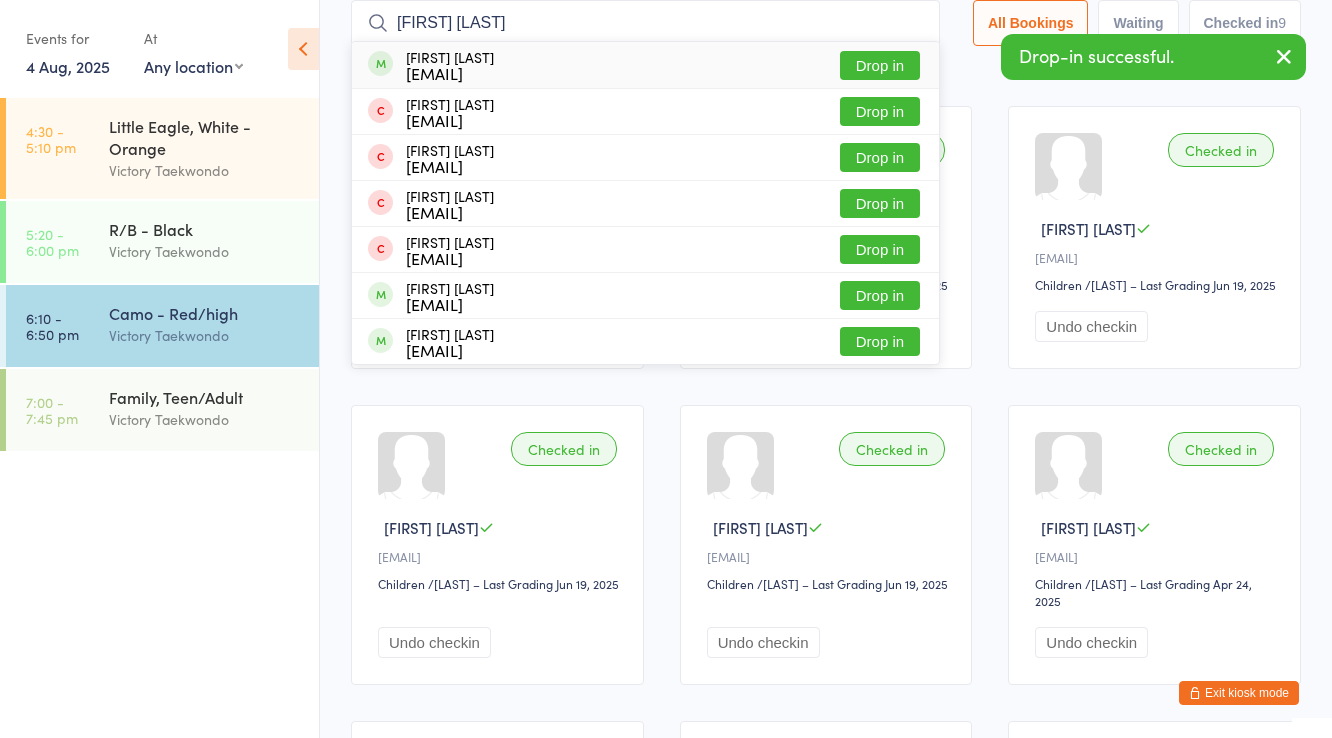type on "skyler an" 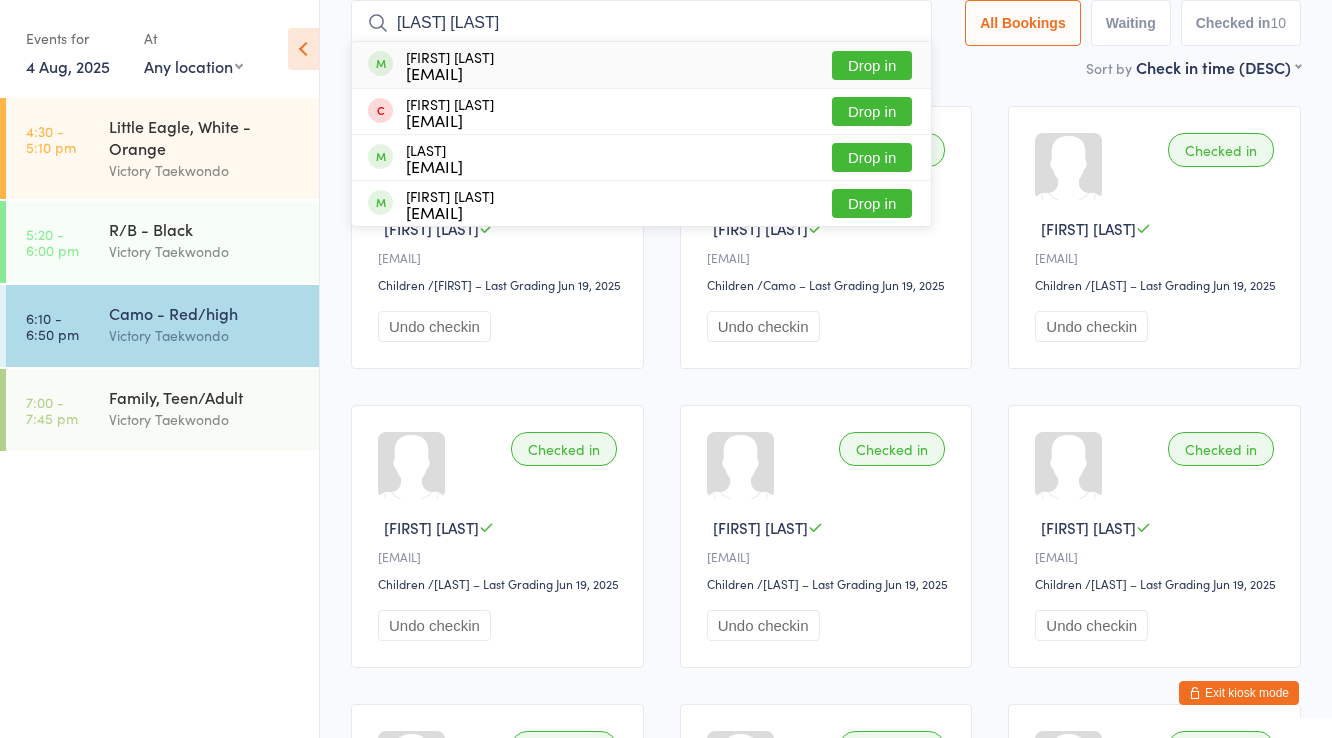 type on "mnora dun" 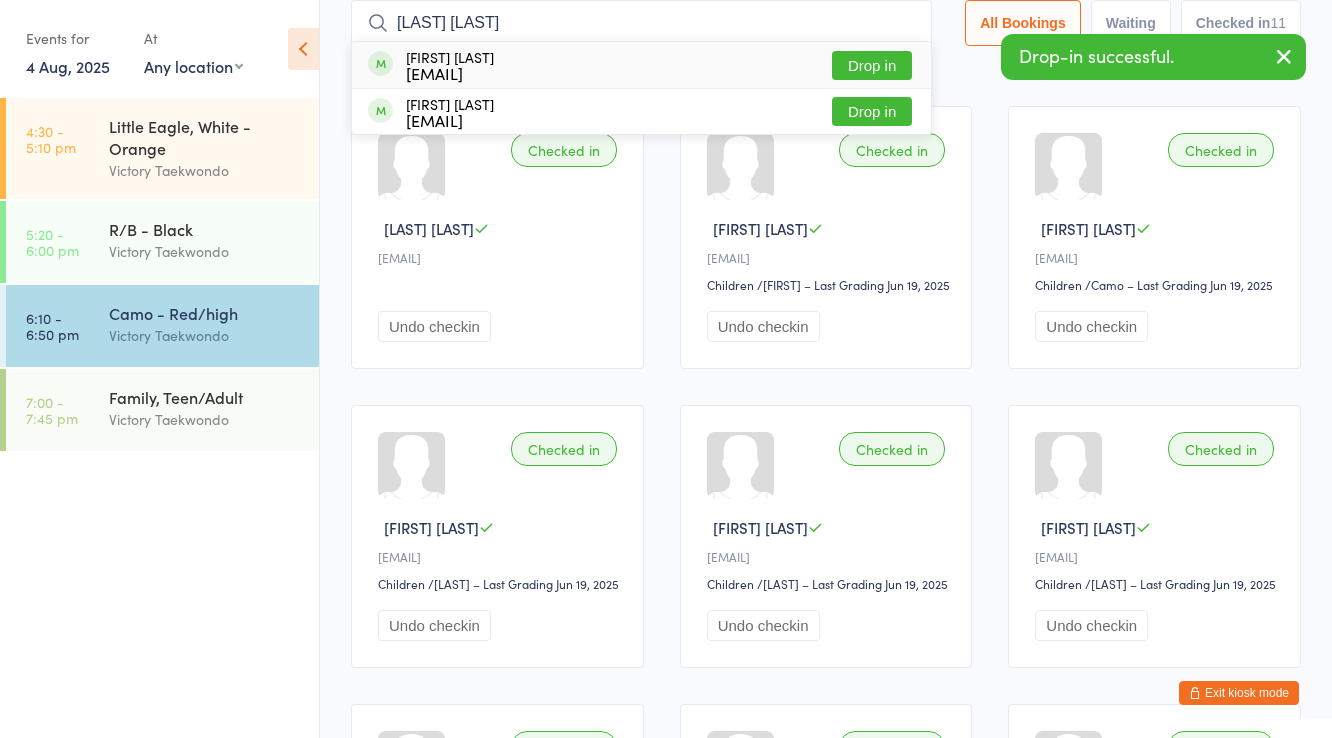 type on "adleion d" 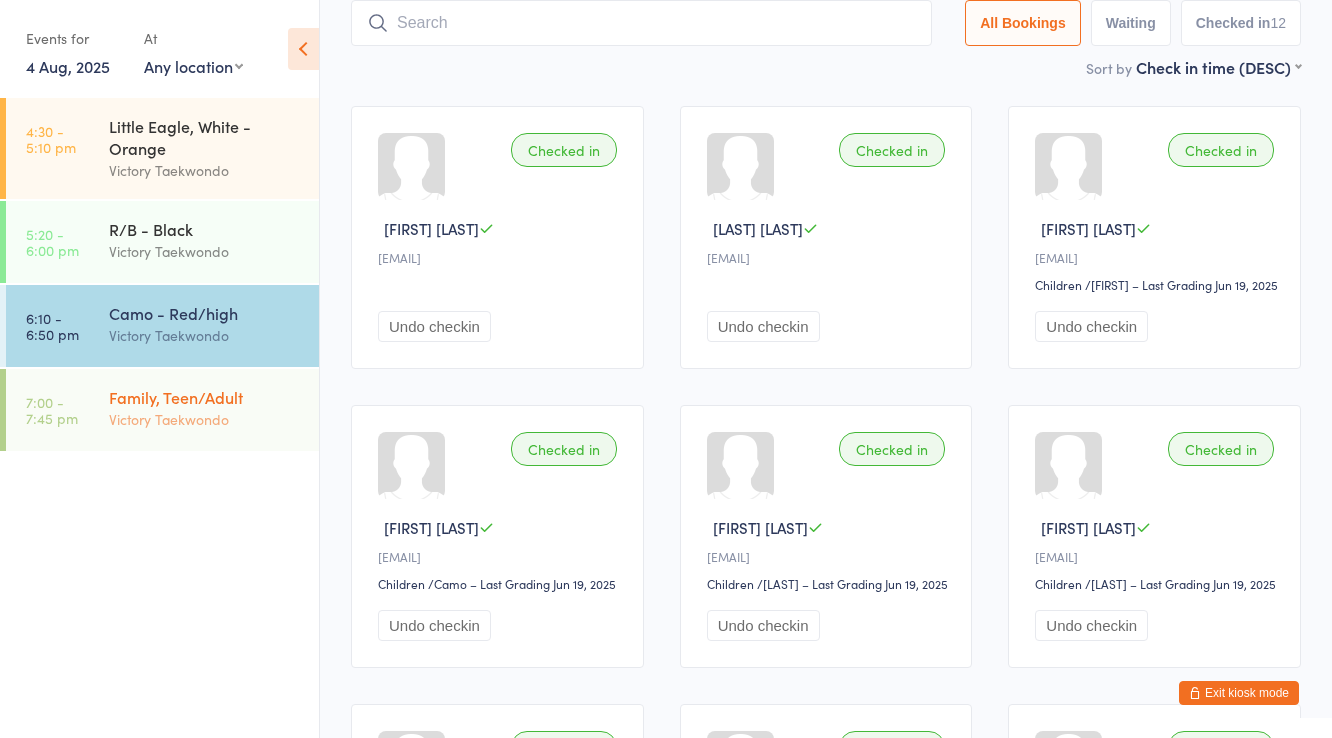 click on "Victory Taekwondo" at bounding box center [205, 419] 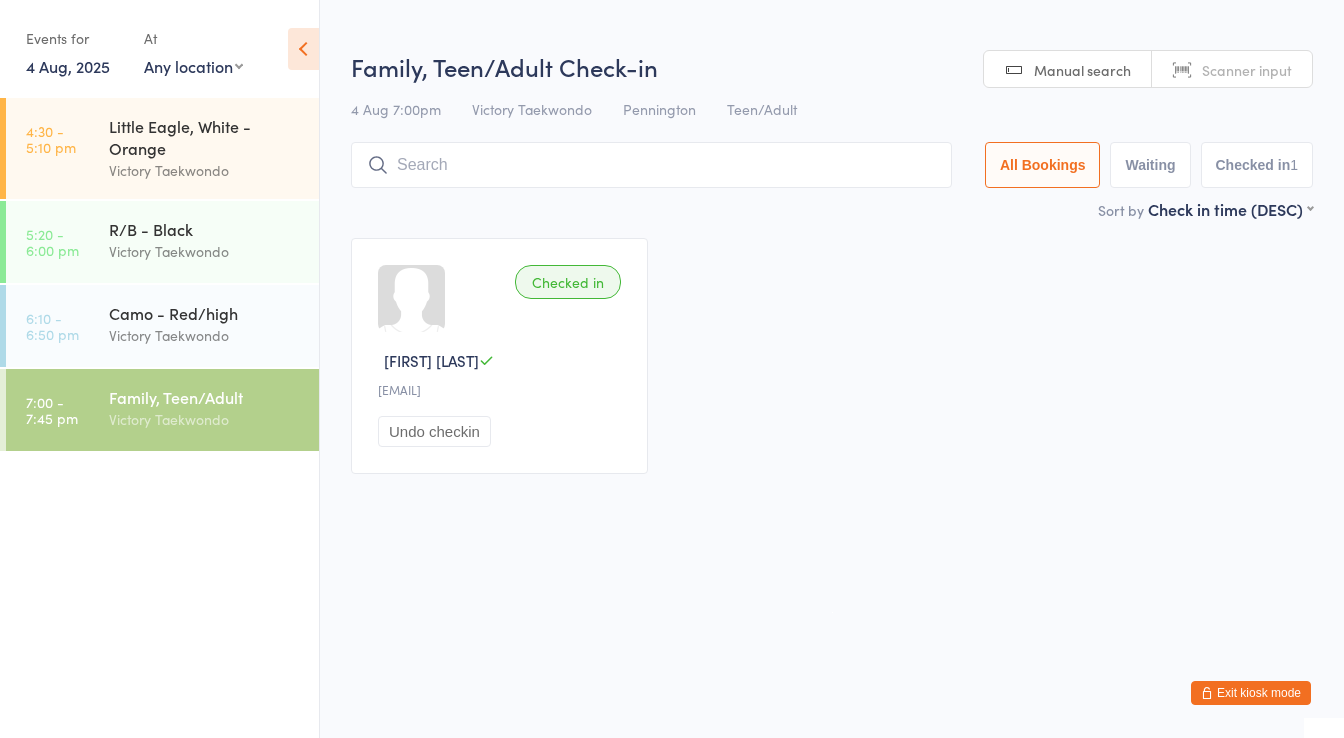 click at bounding box center [651, 165] 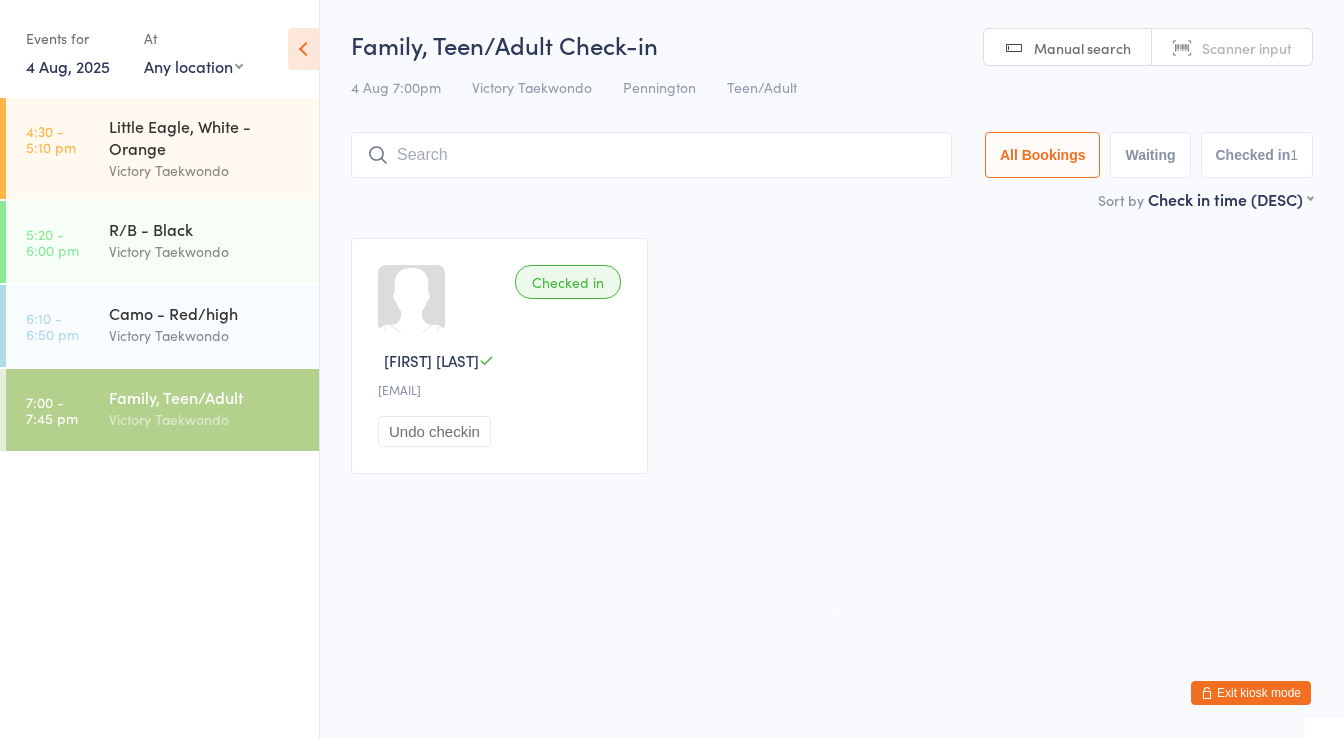 click at bounding box center [651, 155] 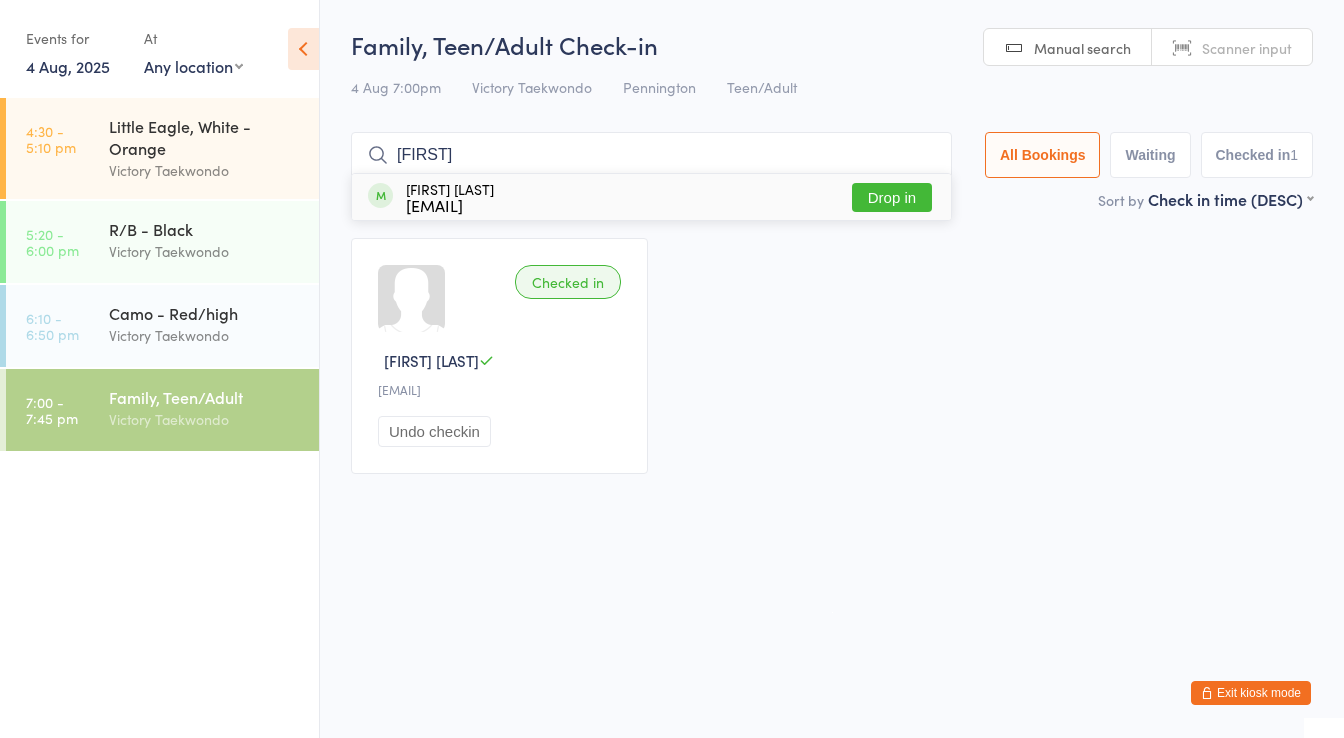 type on "gopi" 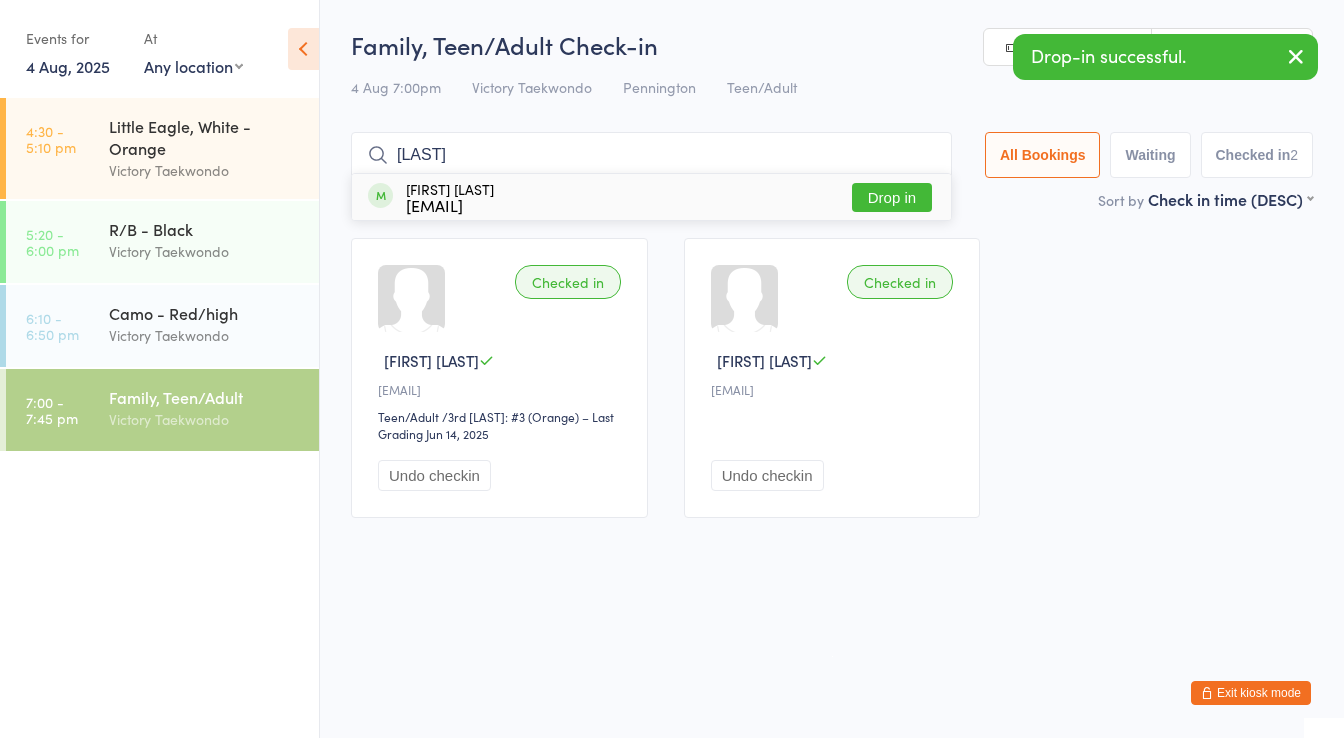 type on "woodr" 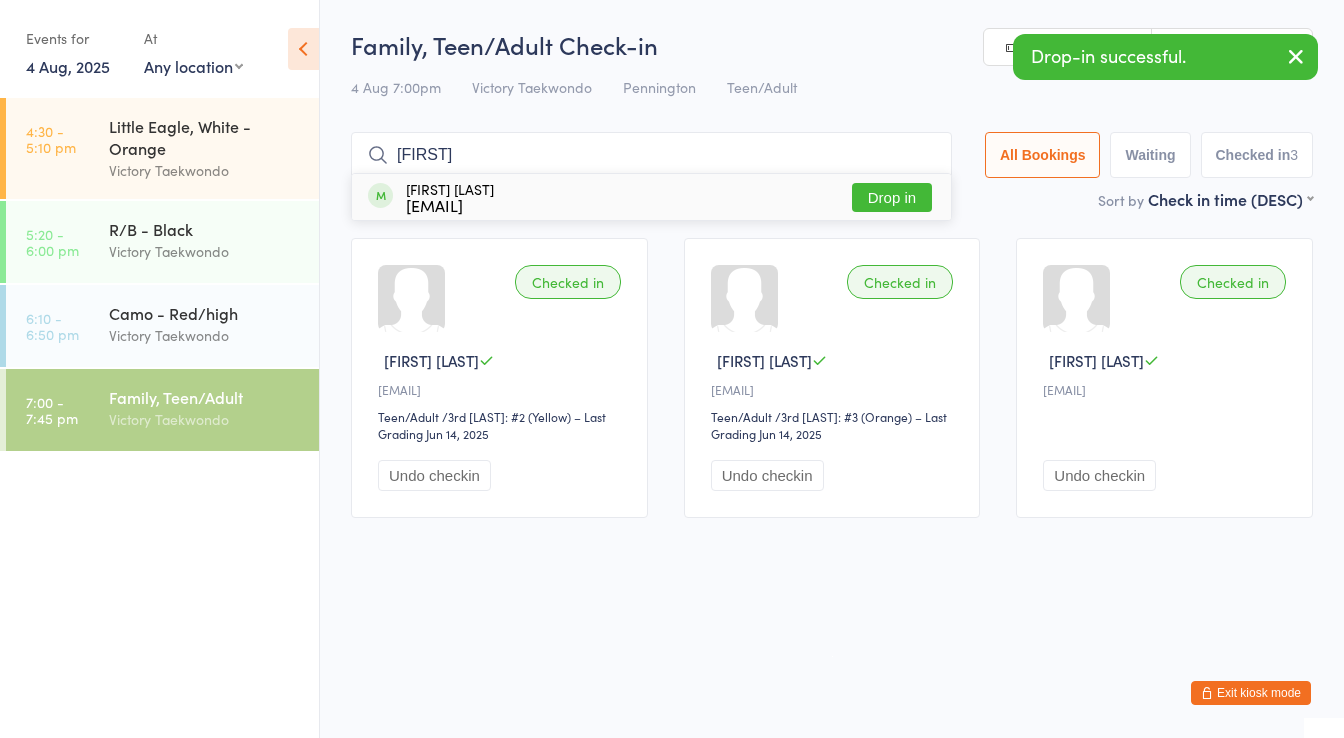 type on "neve" 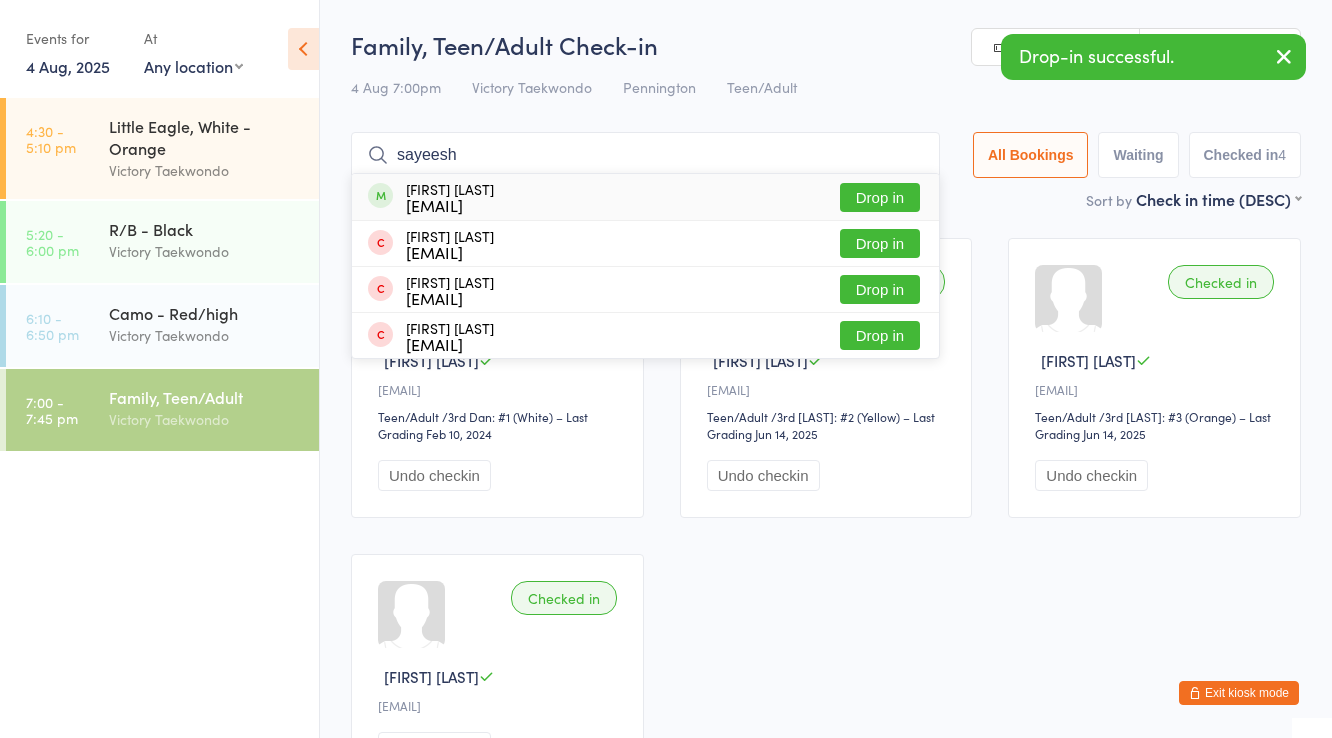type on "sayeesh" 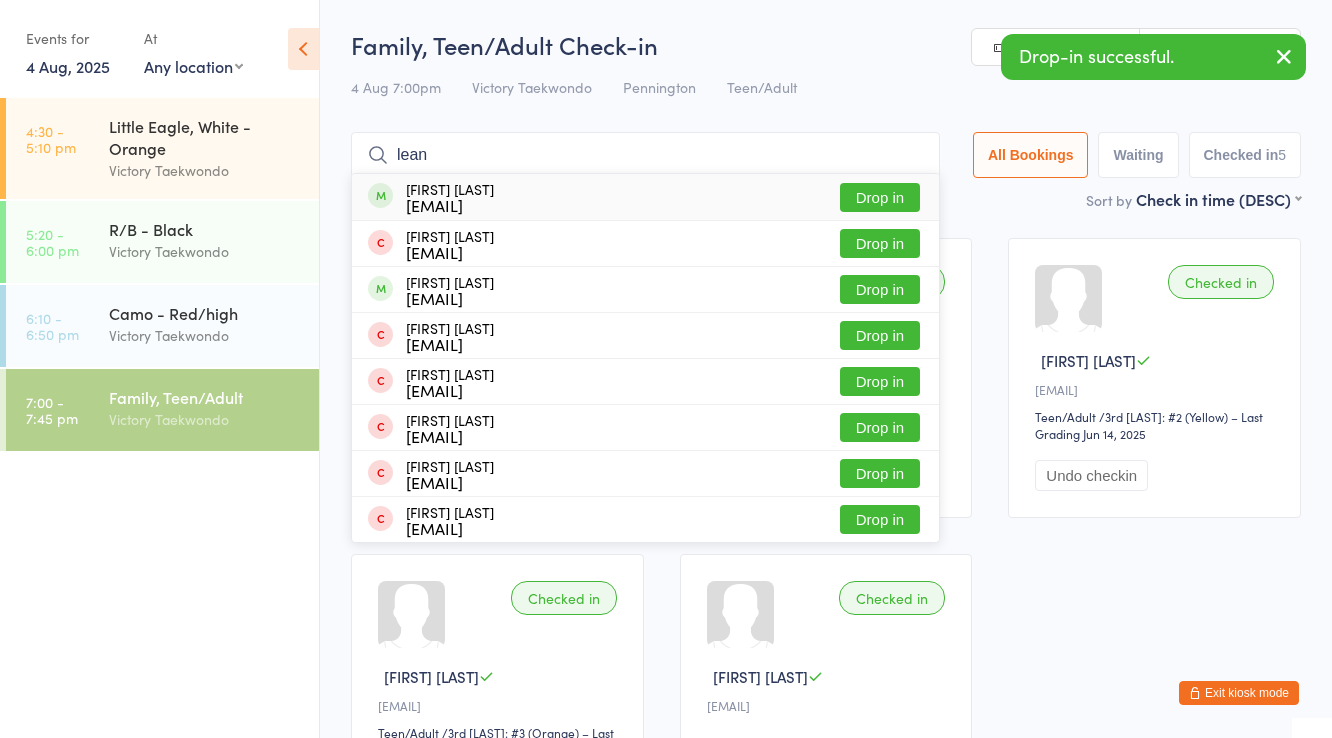 type on "lean" 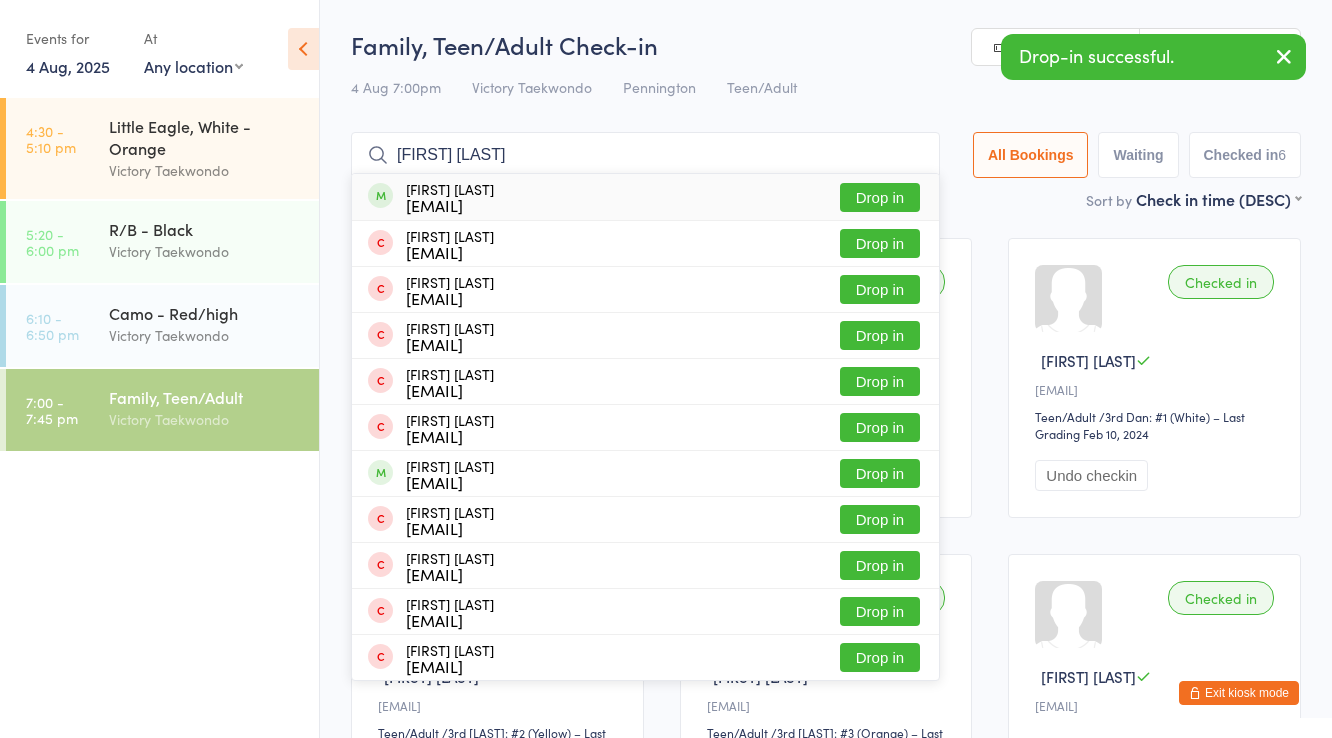 type on "nichoas ang" 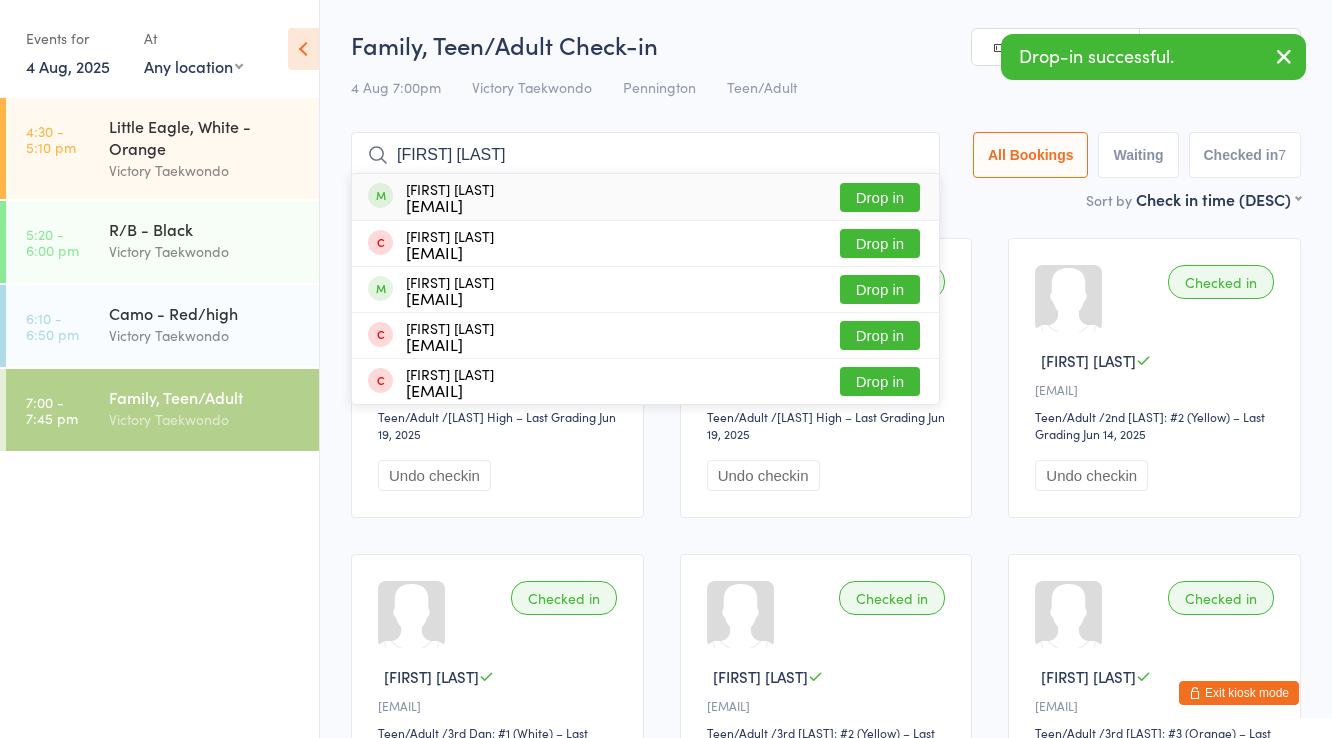 click on "garce a" at bounding box center (645, 155) 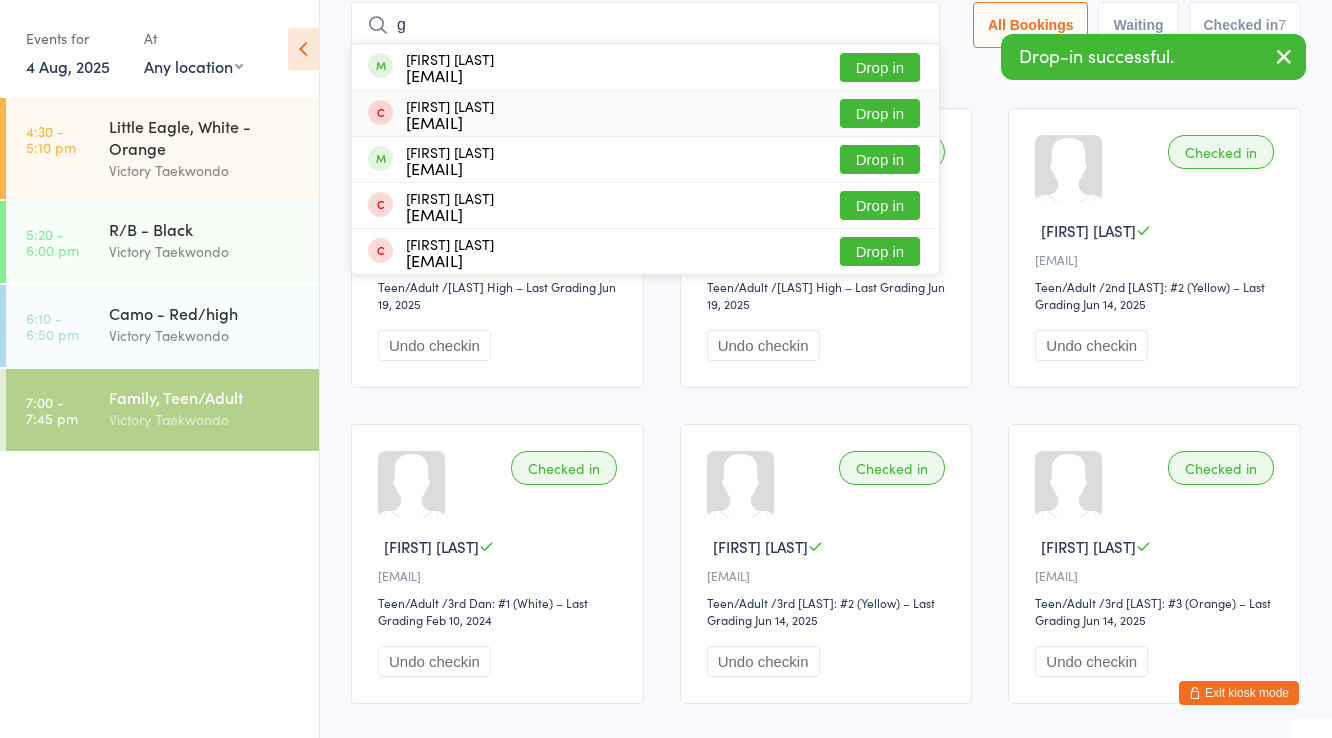 scroll, scrollTop: 132, scrollLeft: 0, axis: vertical 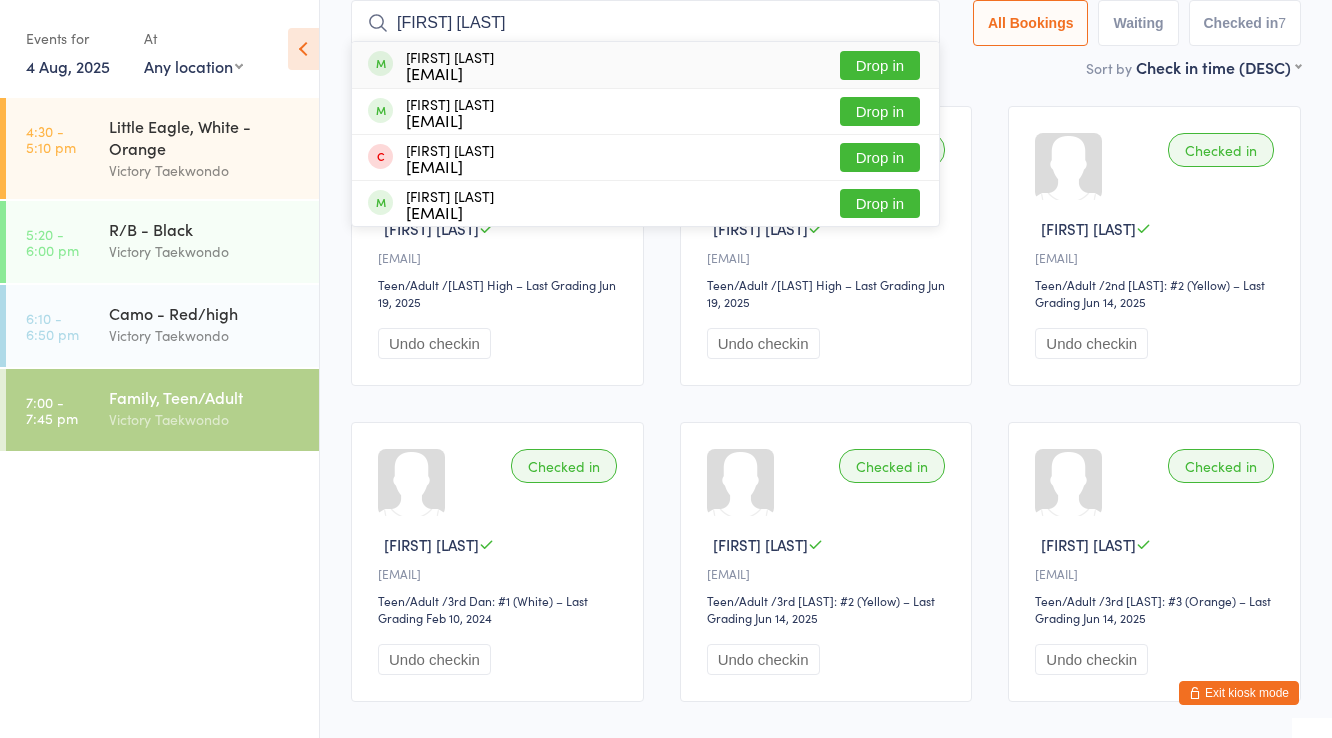 type on "grace angh" 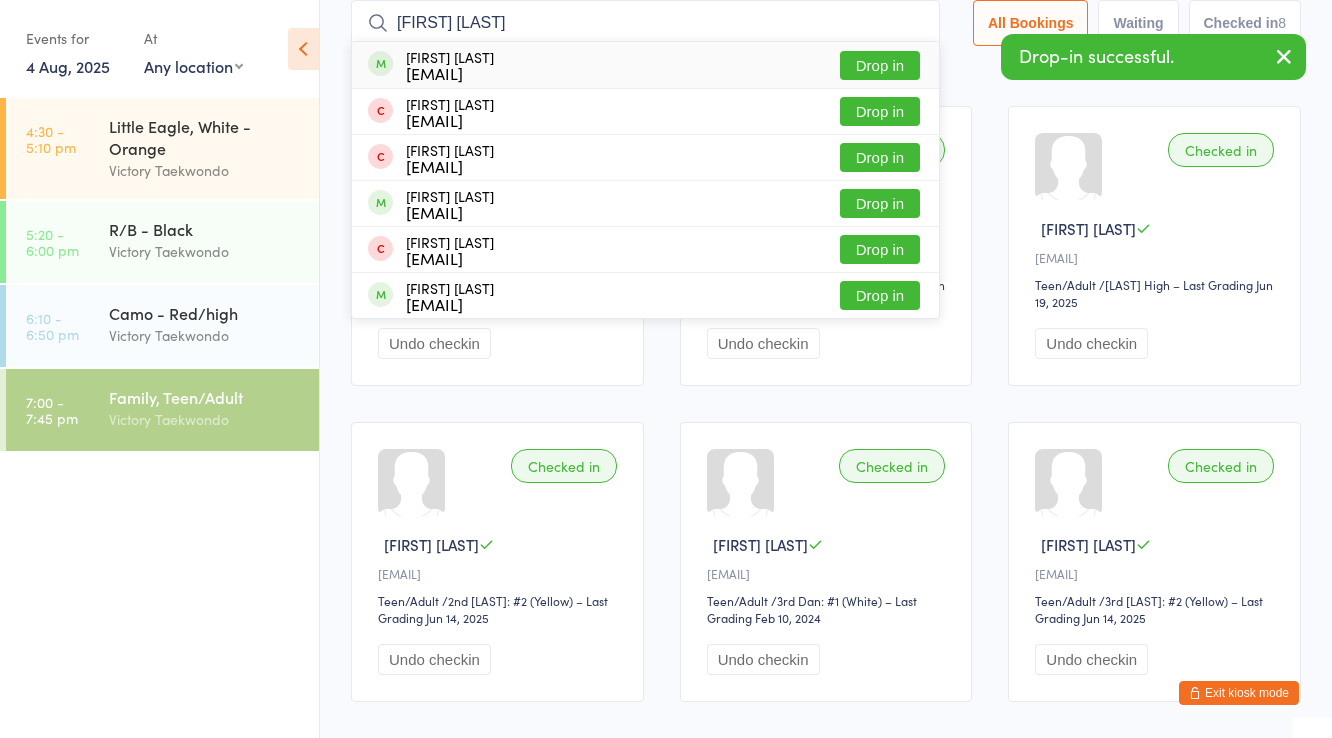 type on "rian ram" 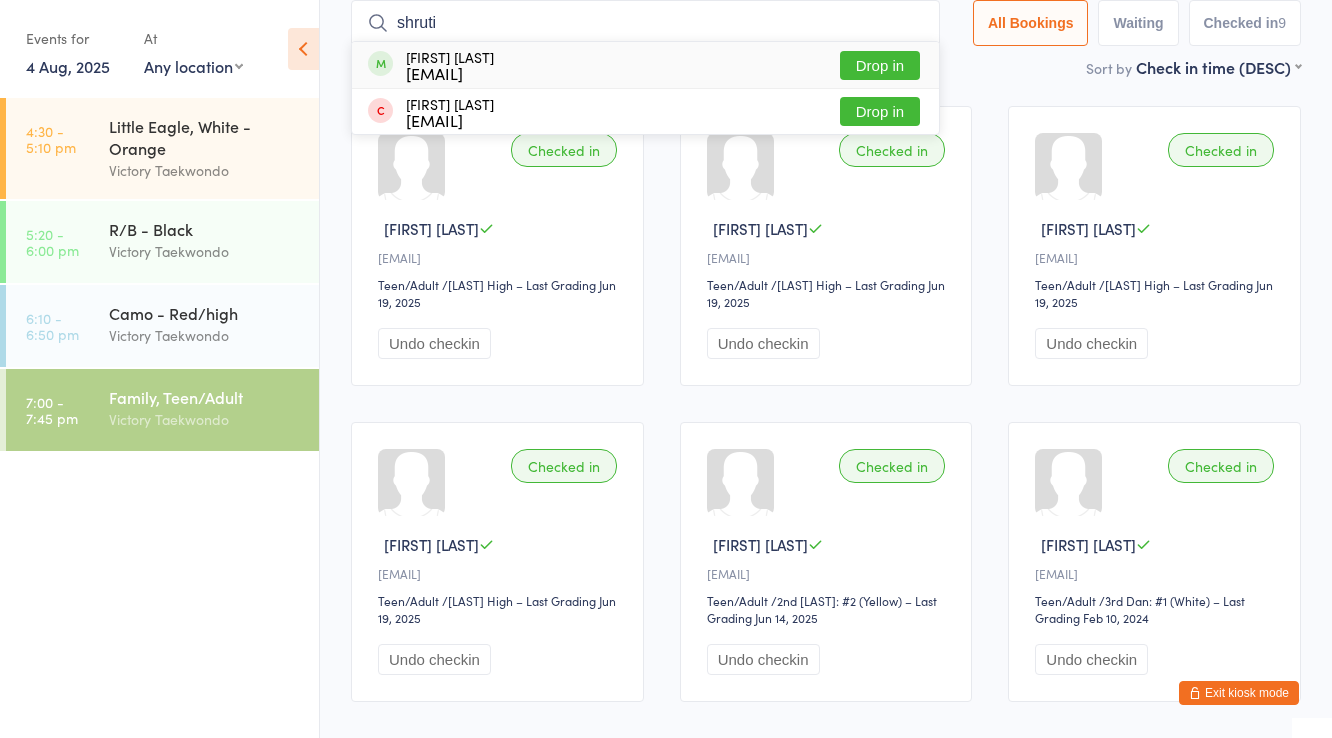 type on "shruti" 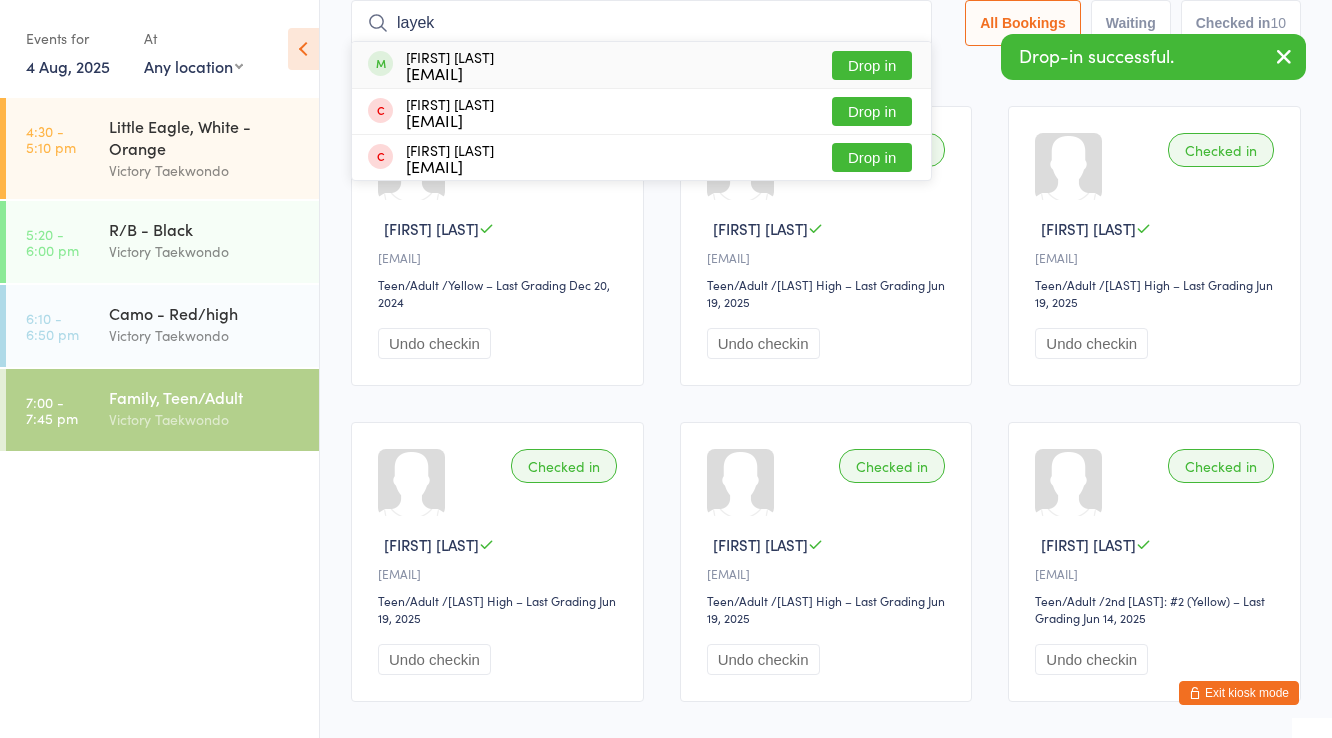 type on "layek" 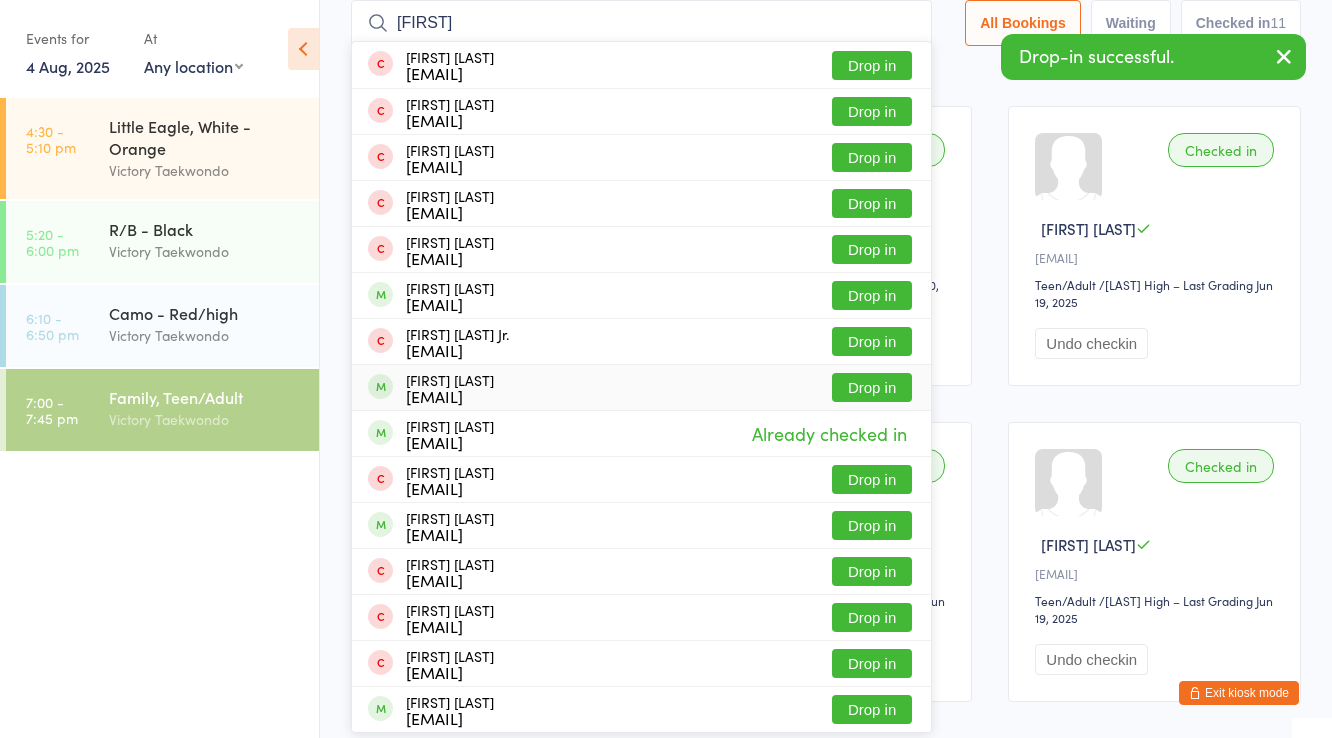 type on "andre i" 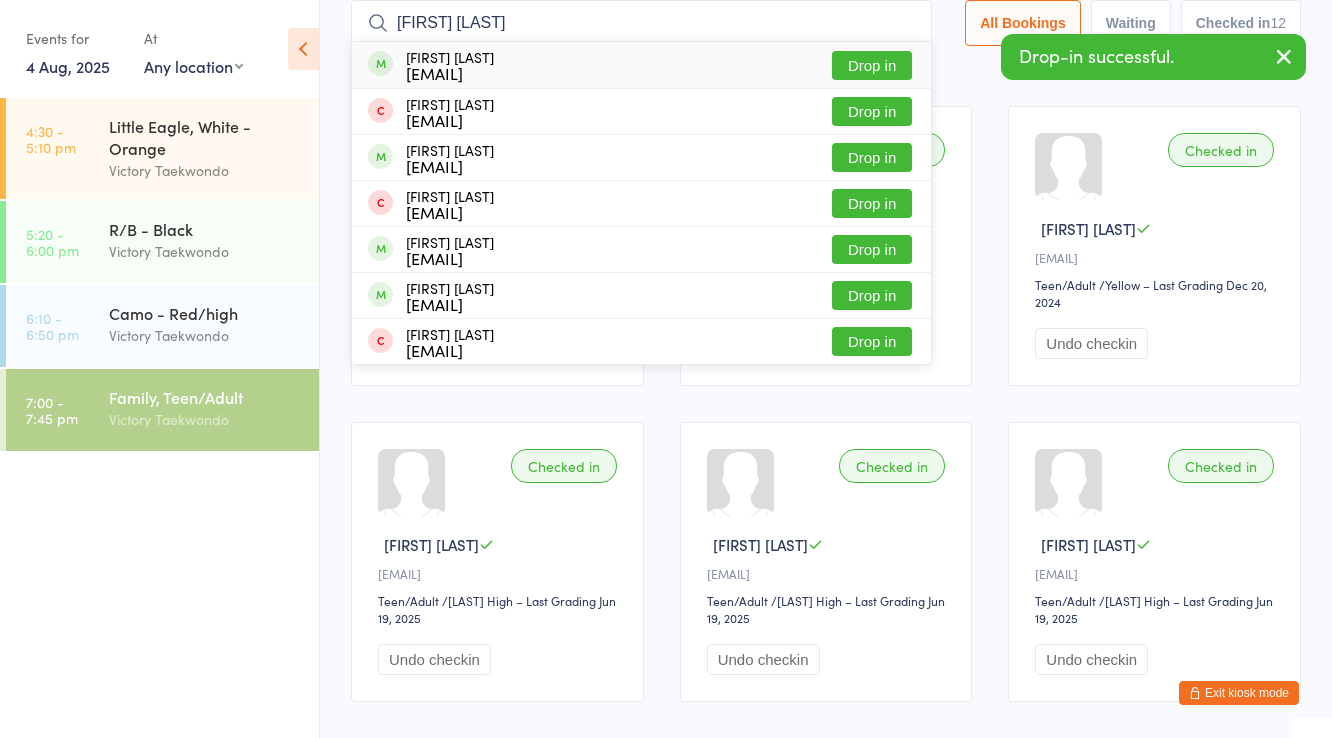 type on "ishaan k" 